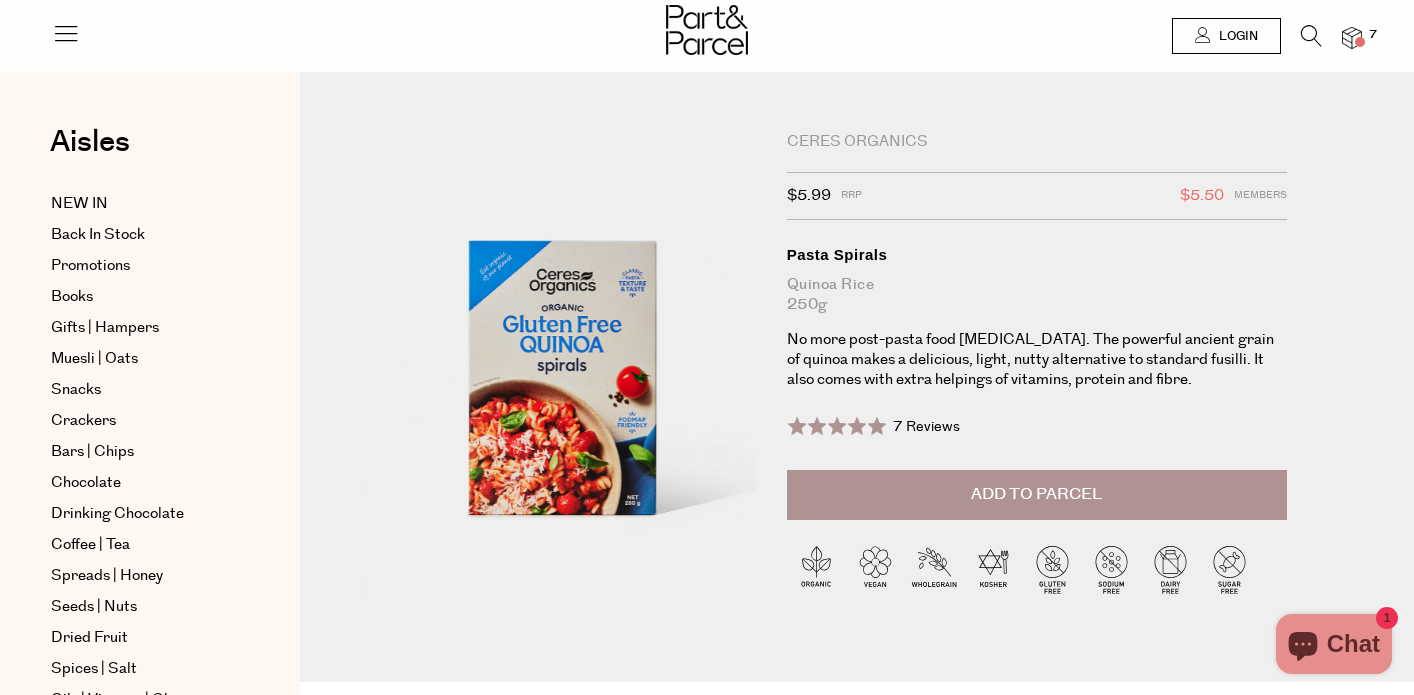 scroll, scrollTop: 0, scrollLeft: 0, axis: both 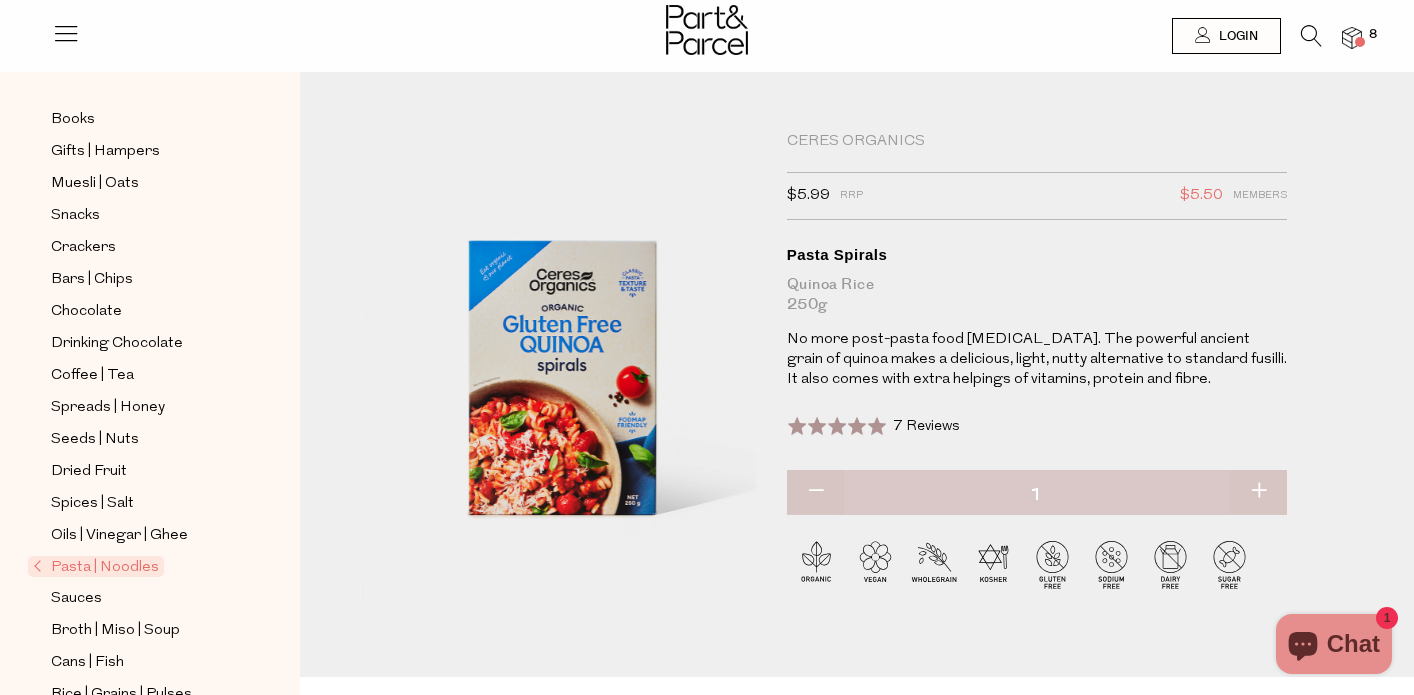 click on "Pasta | Noodles" at bounding box center [96, 566] 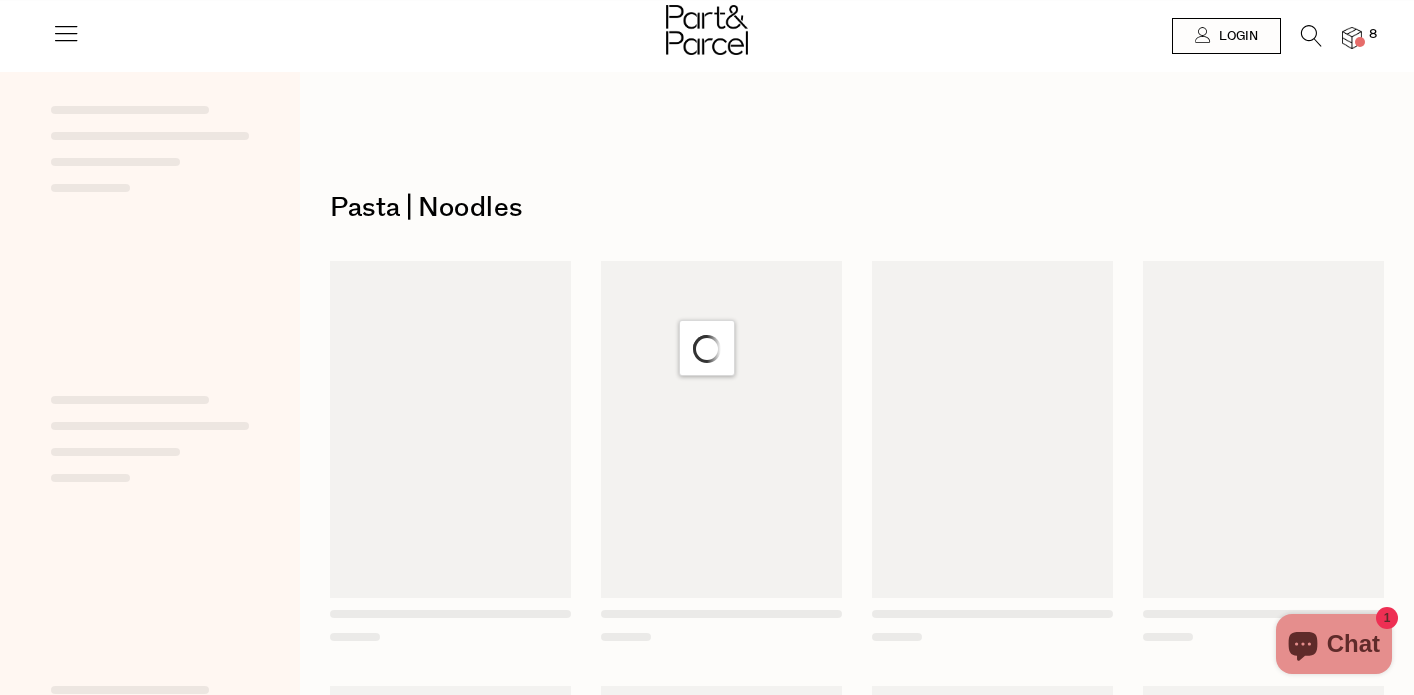 scroll, scrollTop: 0, scrollLeft: 0, axis: both 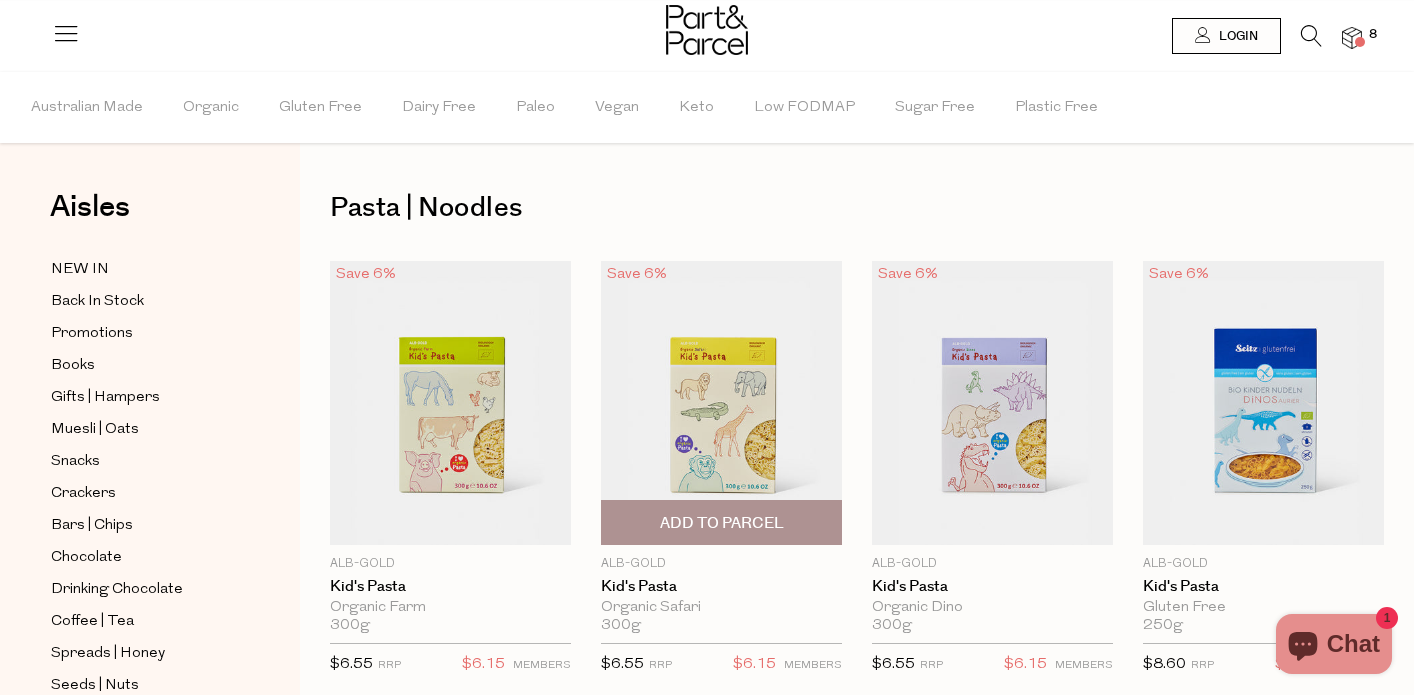 type on "2" 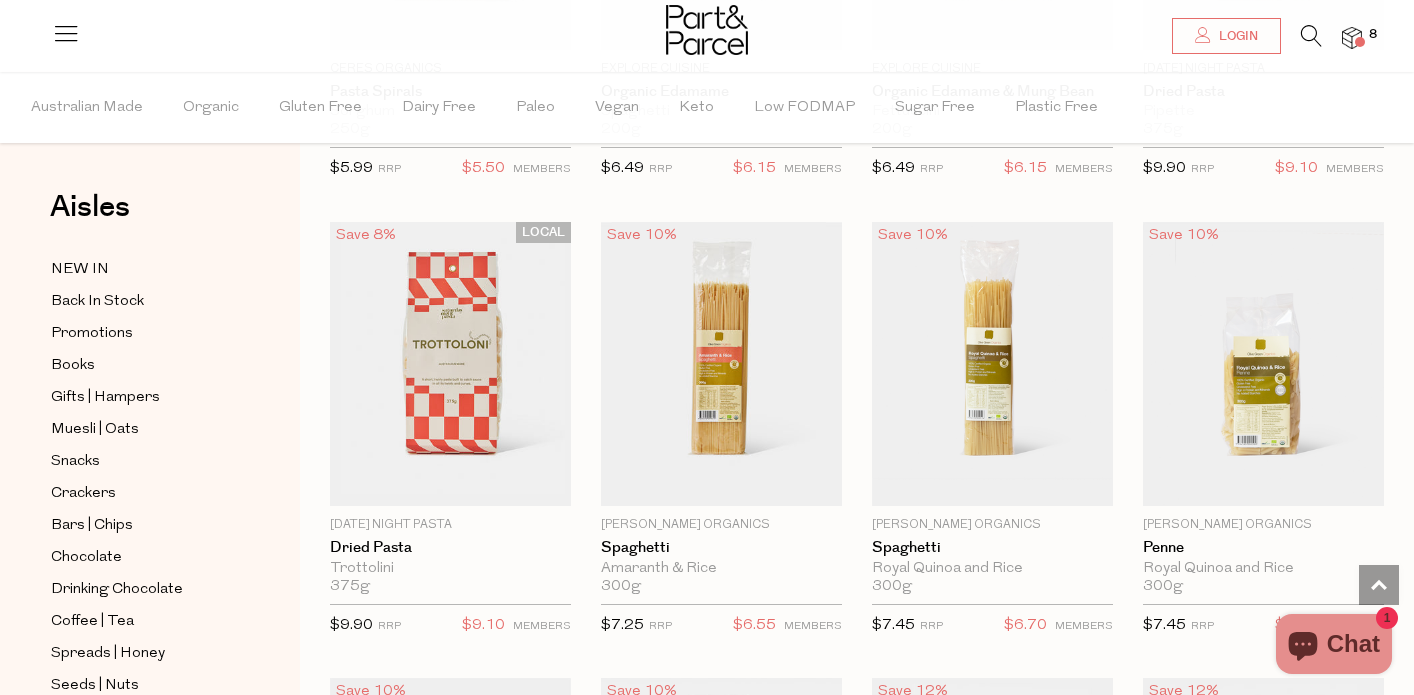 scroll, scrollTop: 1406, scrollLeft: 0, axis: vertical 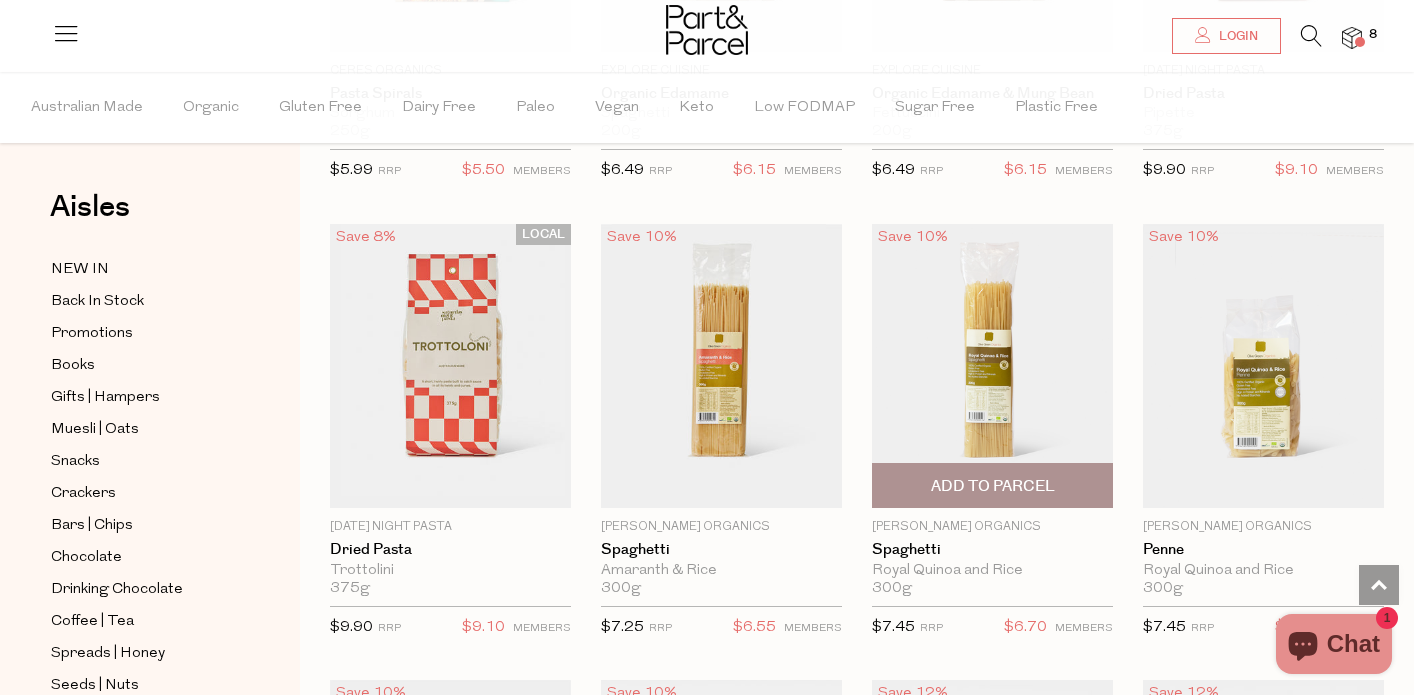 click at bounding box center (992, 366) 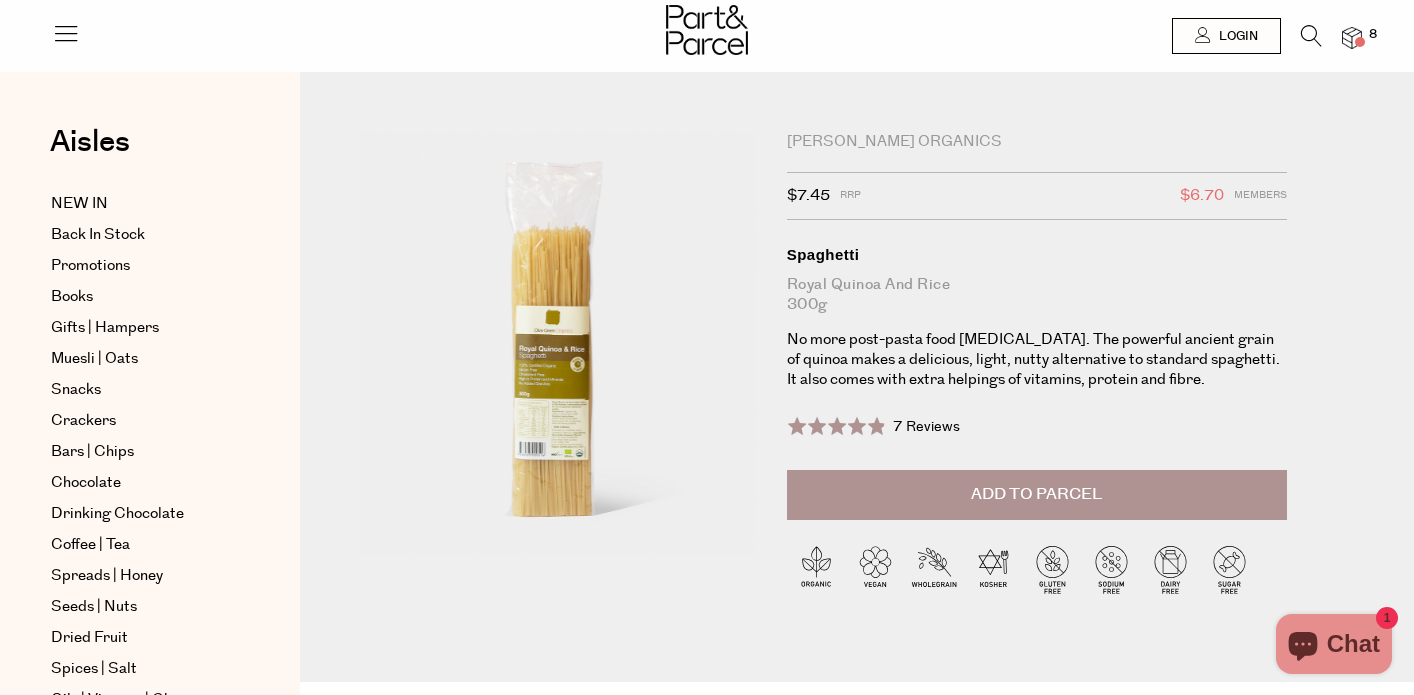 scroll, scrollTop: 0, scrollLeft: 0, axis: both 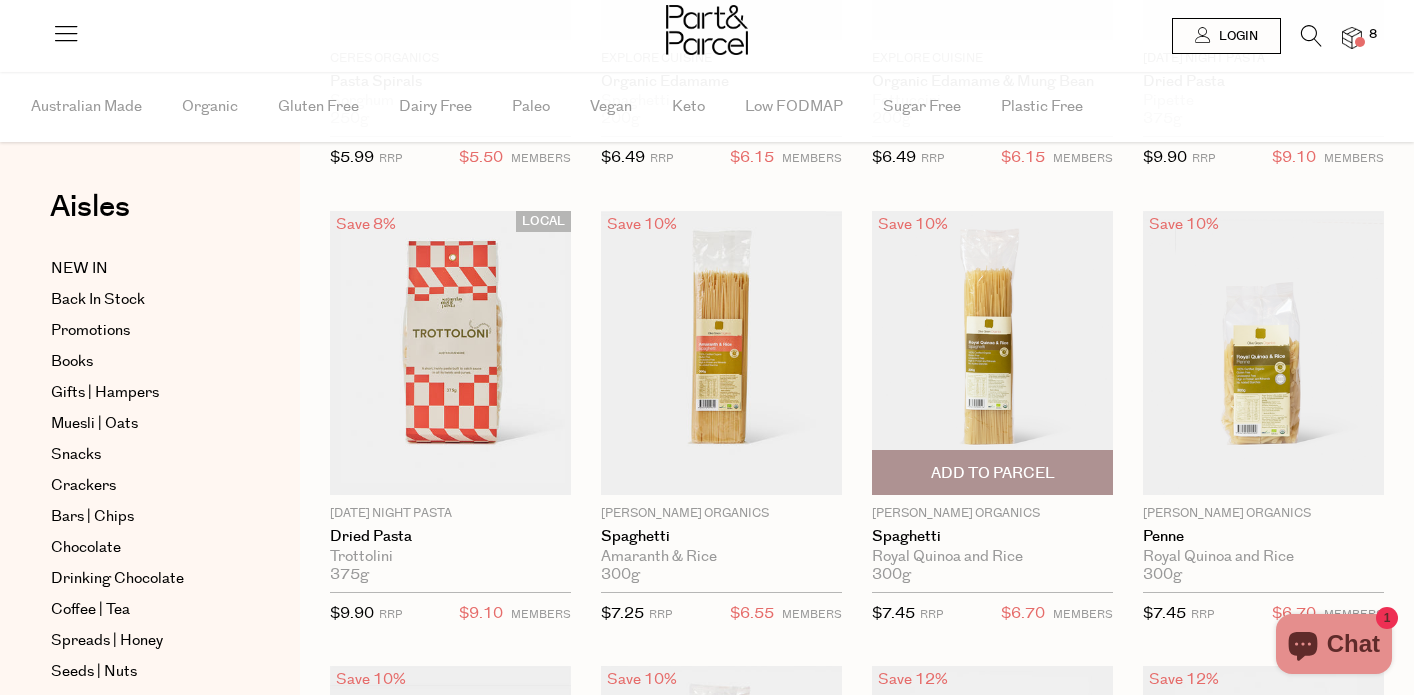 type on "2" 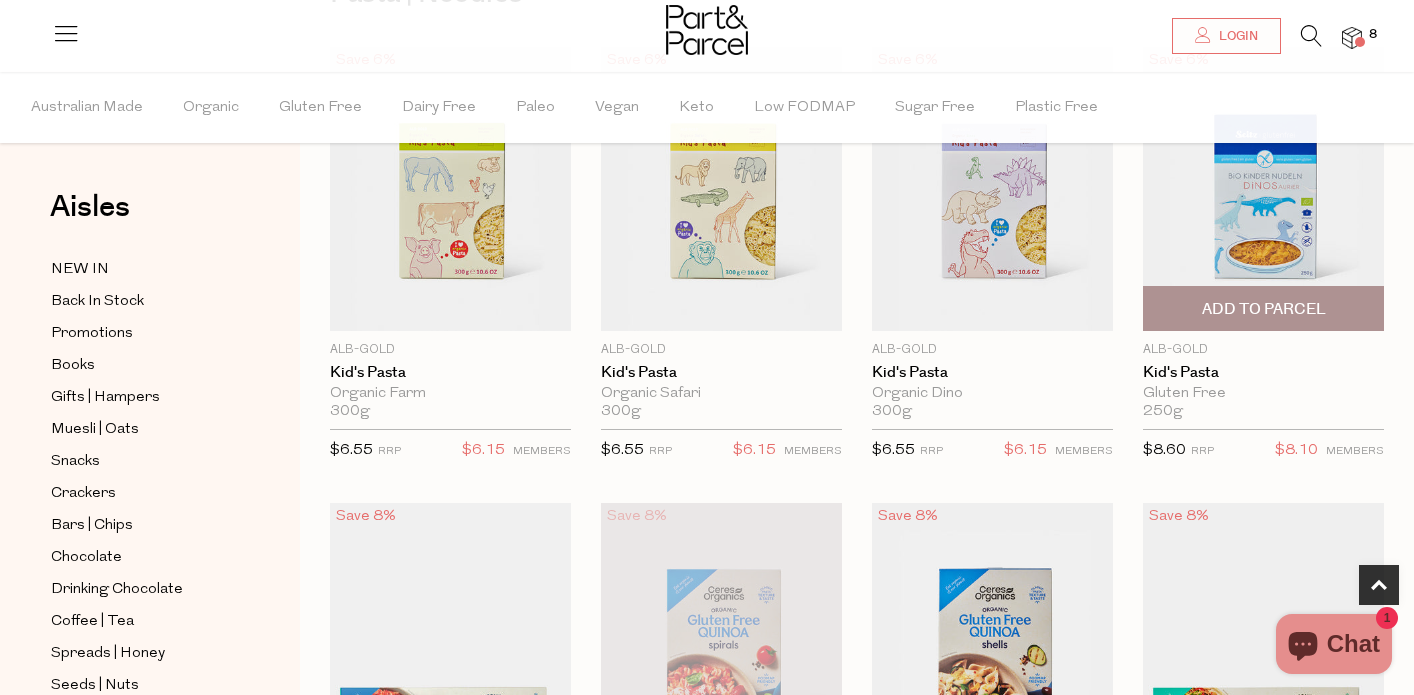 scroll, scrollTop: 476, scrollLeft: 0, axis: vertical 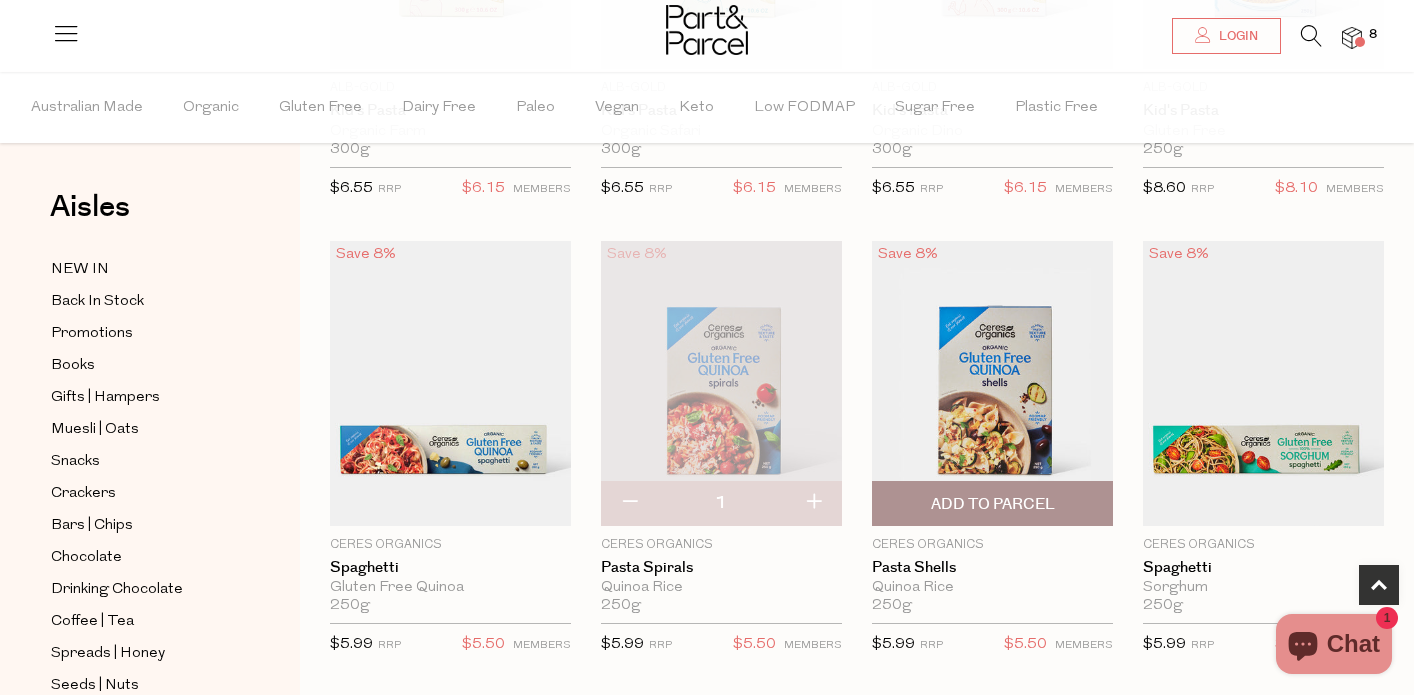 click at bounding box center (992, 383) 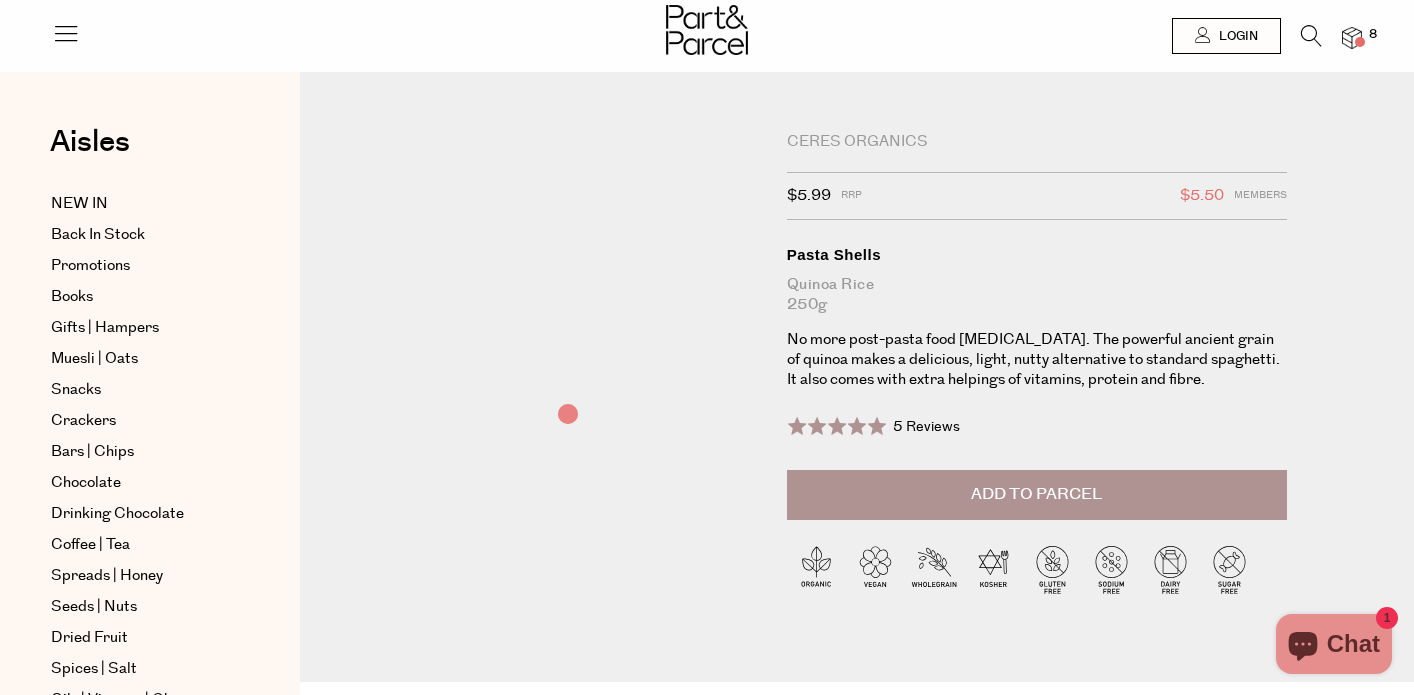 scroll, scrollTop: 0, scrollLeft: 0, axis: both 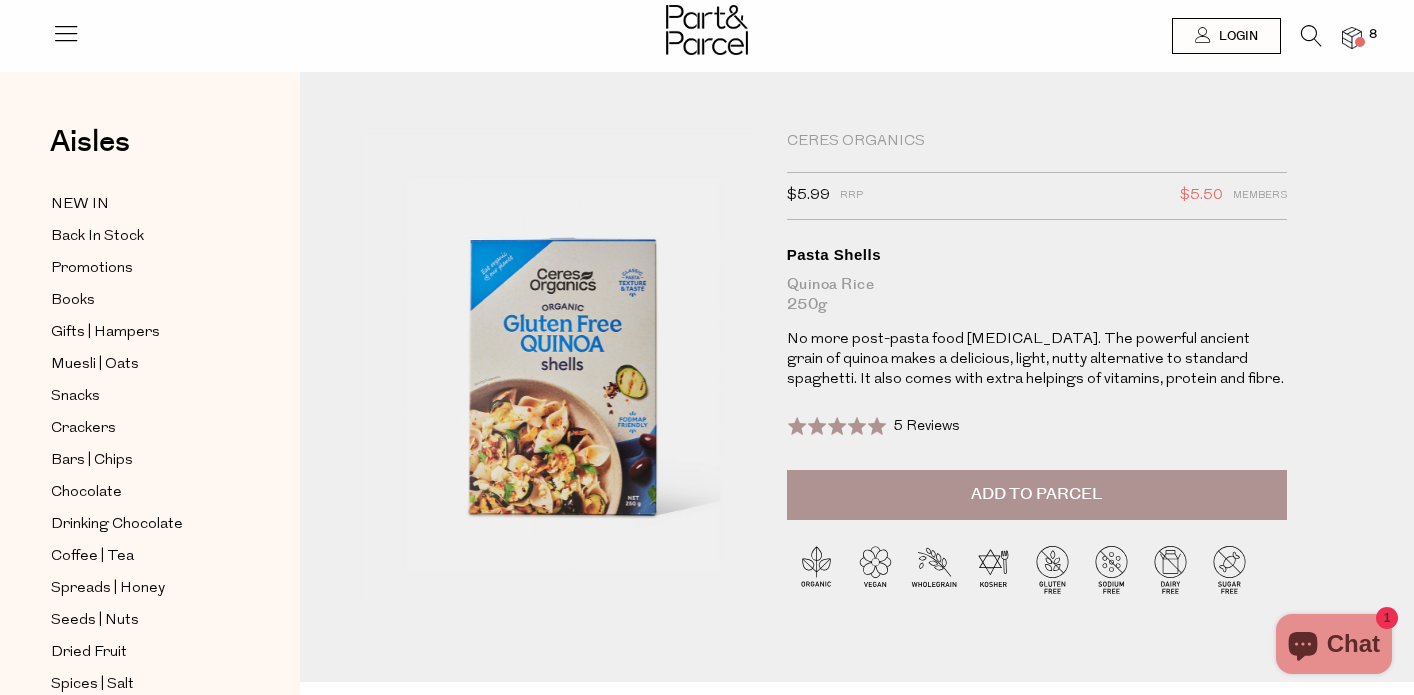 click on "Add to Parcel" at bounding box center (1037, 495) 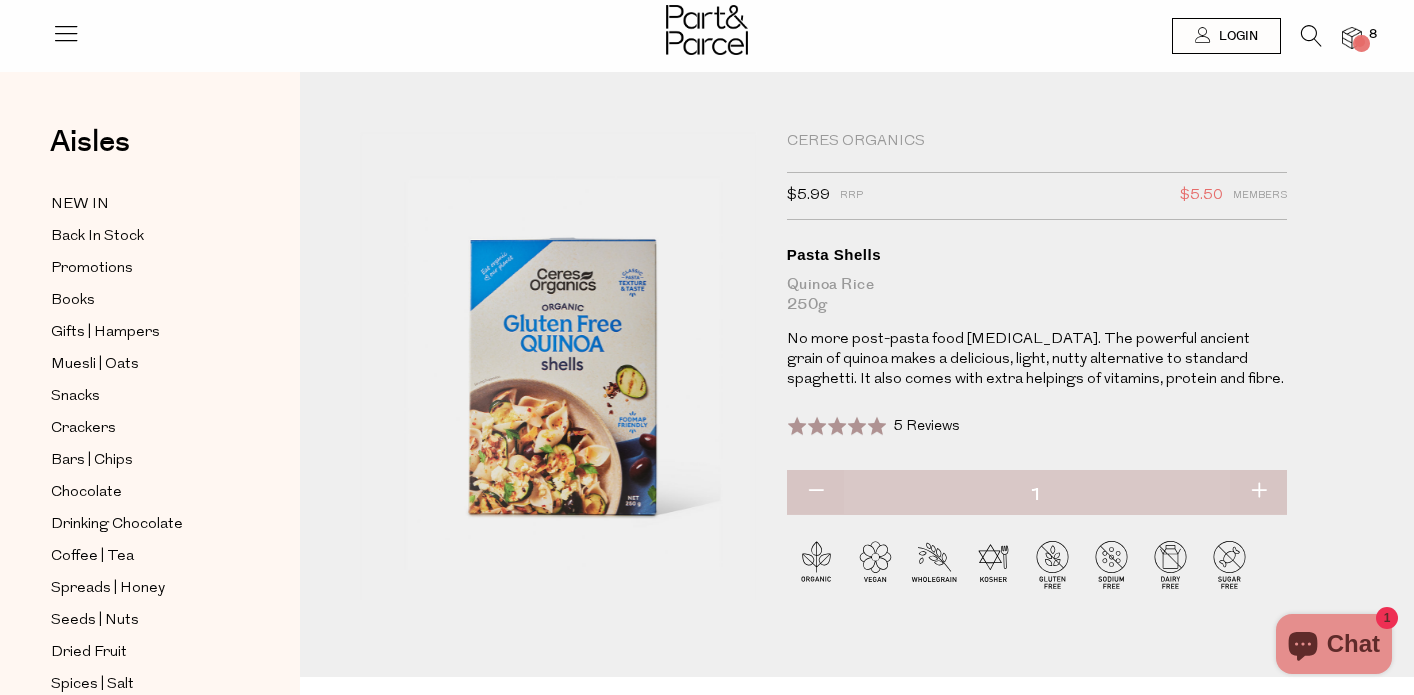 click at bounding box center (1258, 492) 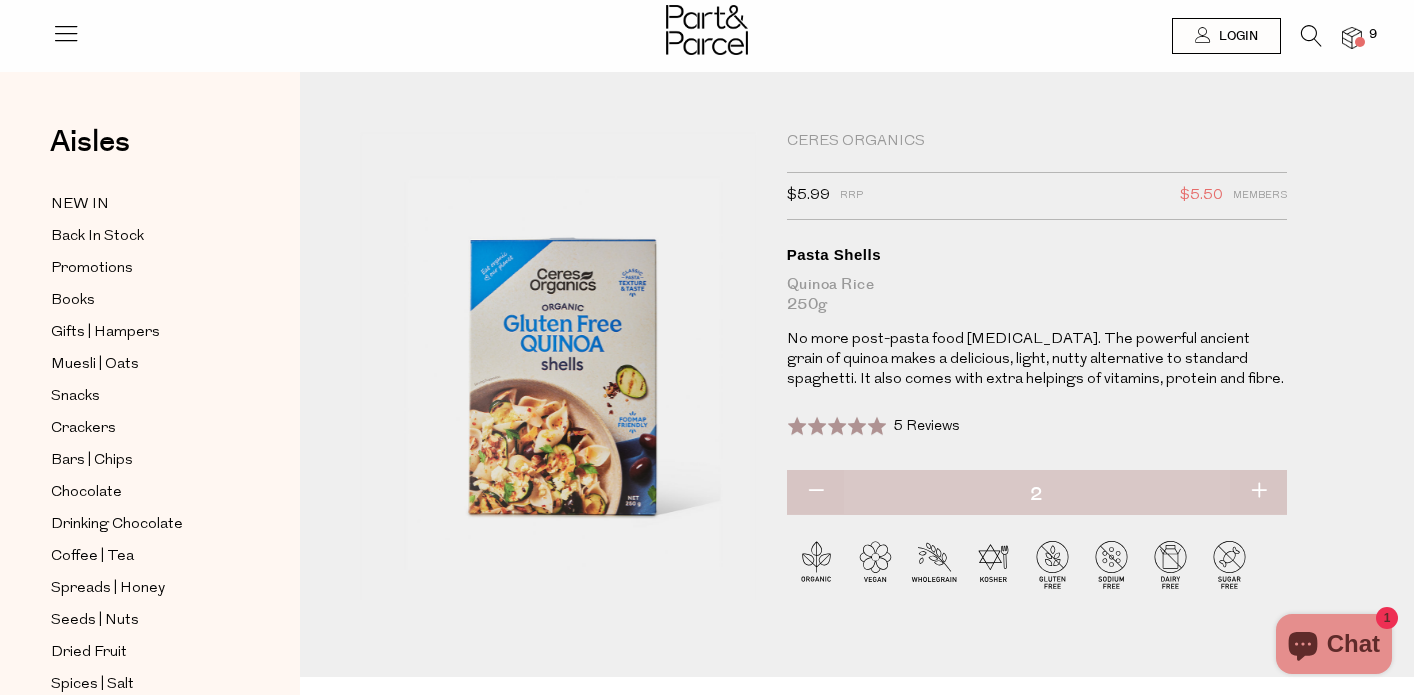 click on "9" at bounding box center (1373, 35) 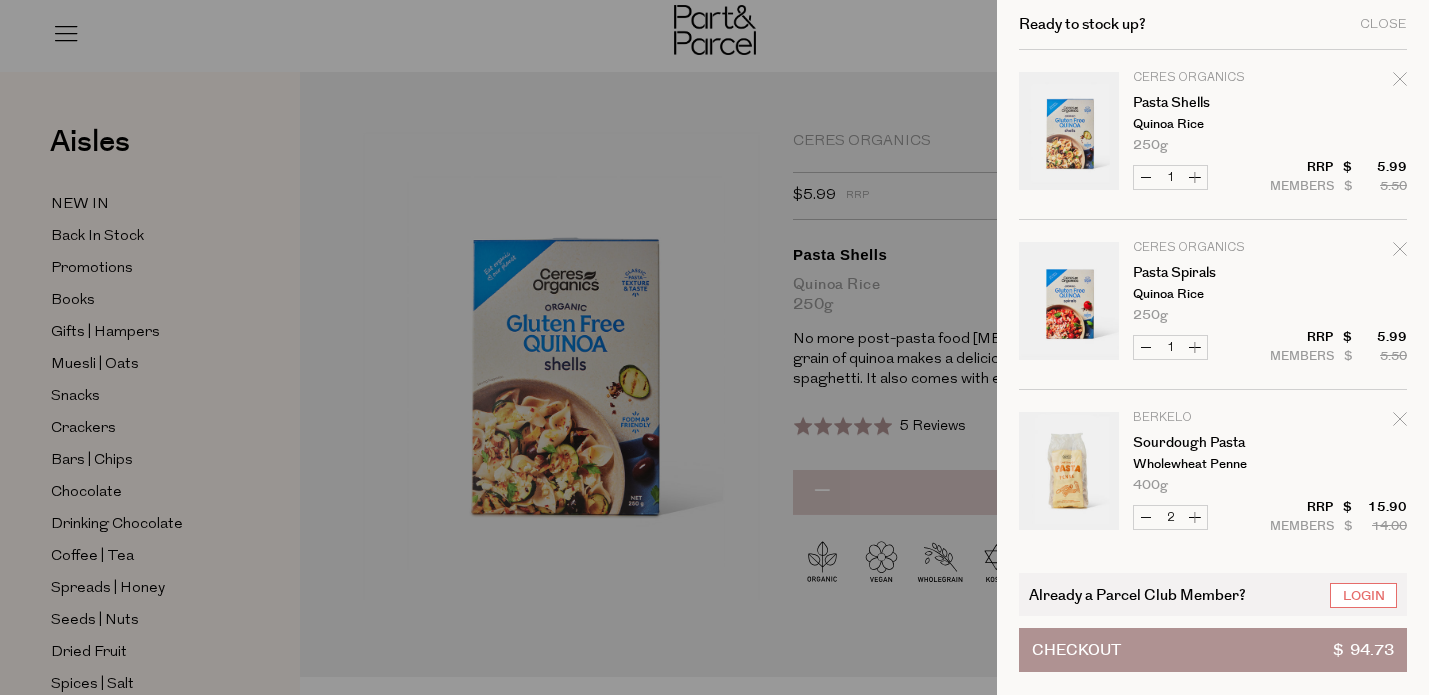 click 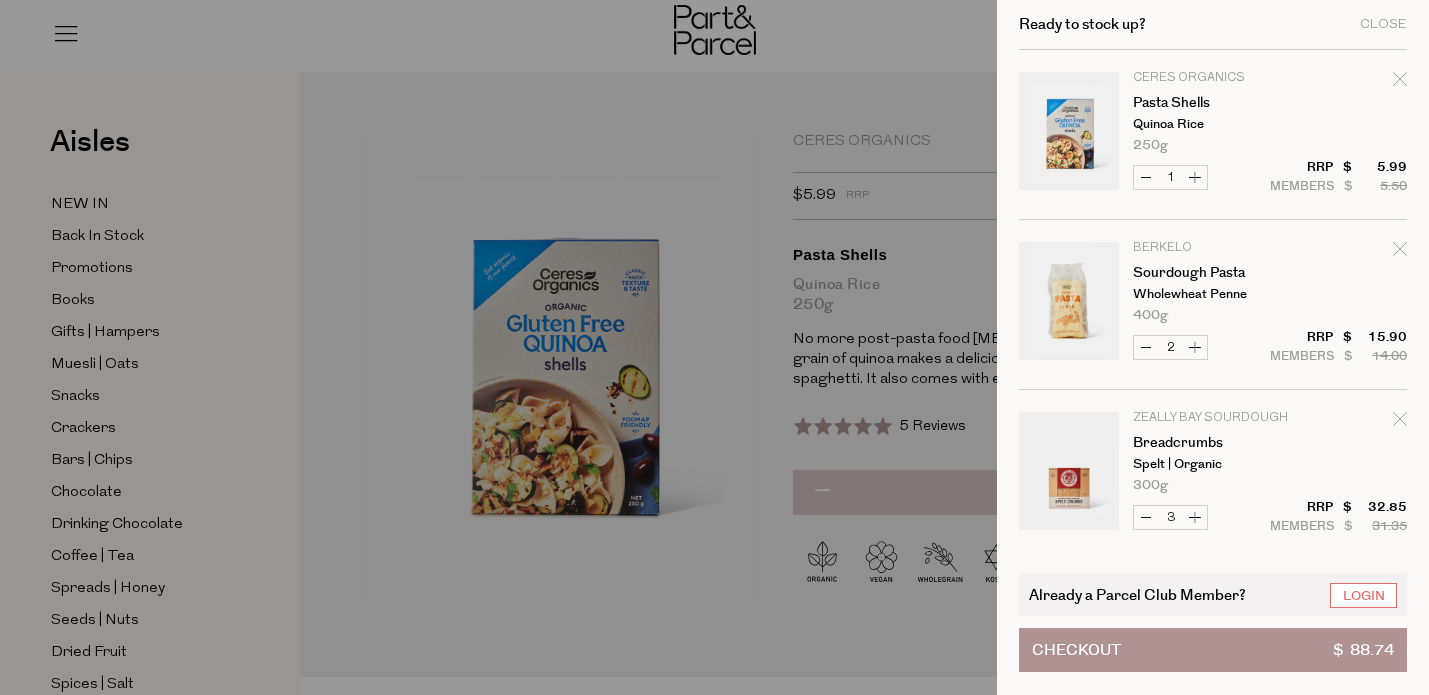 click 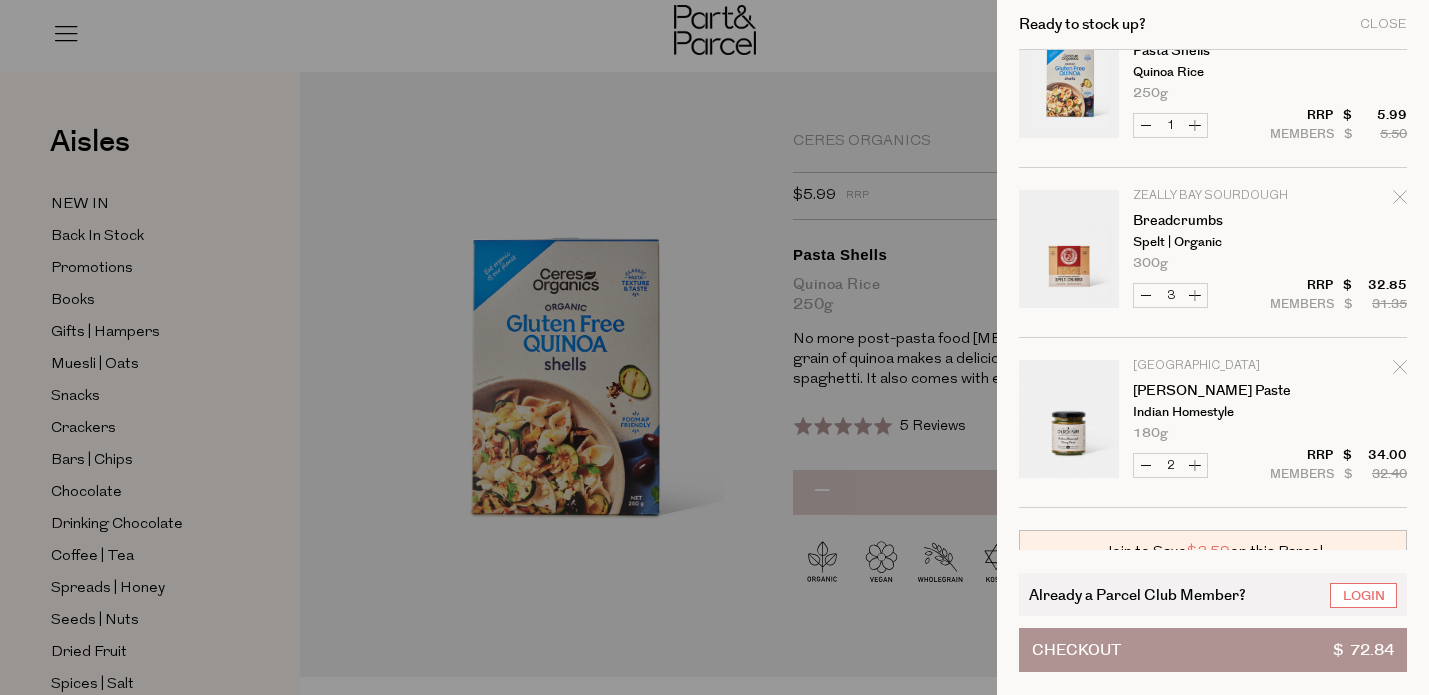 scroll, scrollTop: 40, scrollLeft: 0, axis: vertical 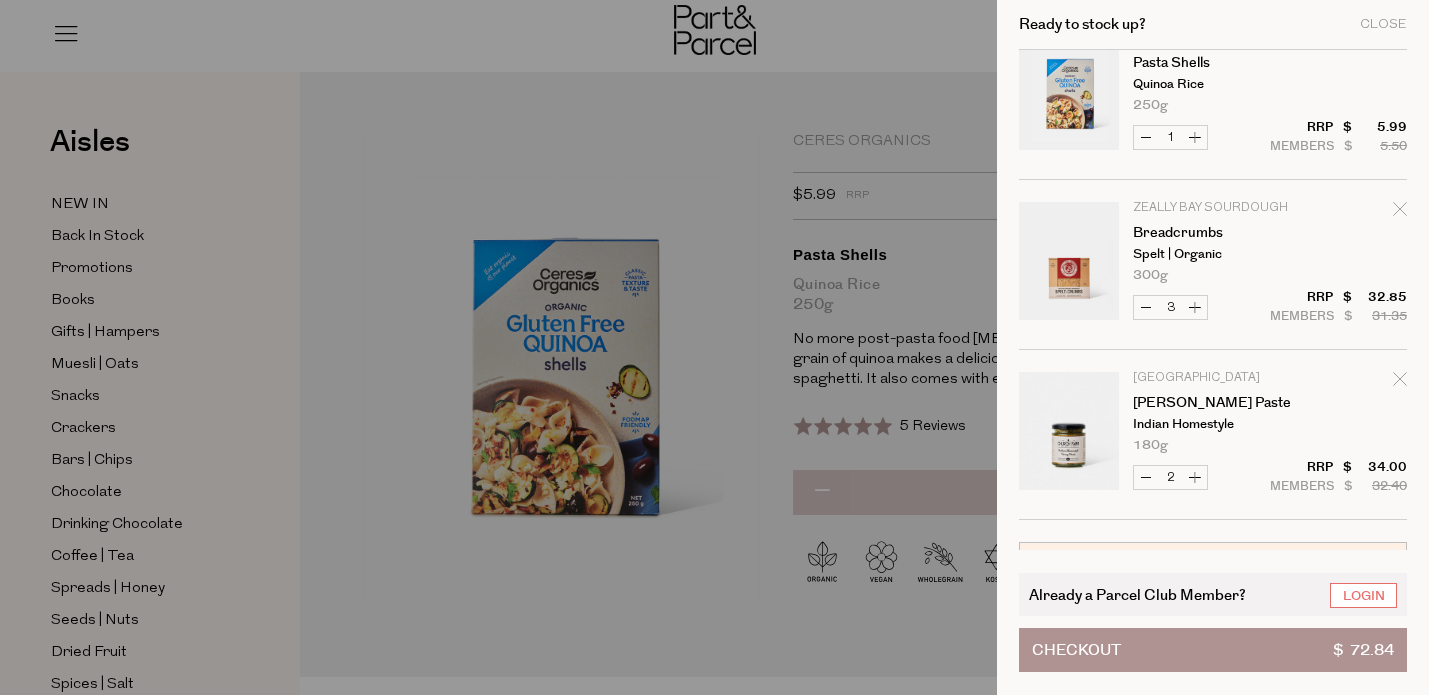 click on "Decrease Breadcrumbs" at bounding box center [1146, 307] 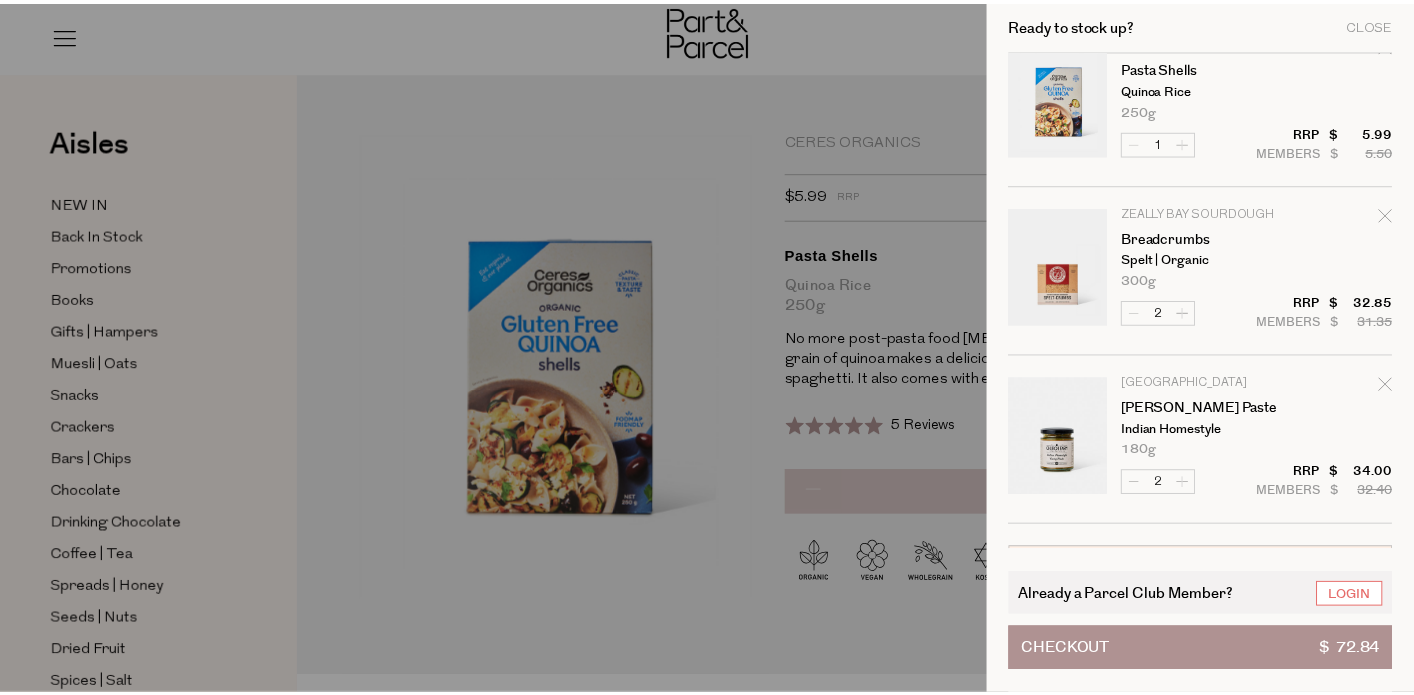 scroll, scrollTop: 0, scrollLeft: 0, axis: both 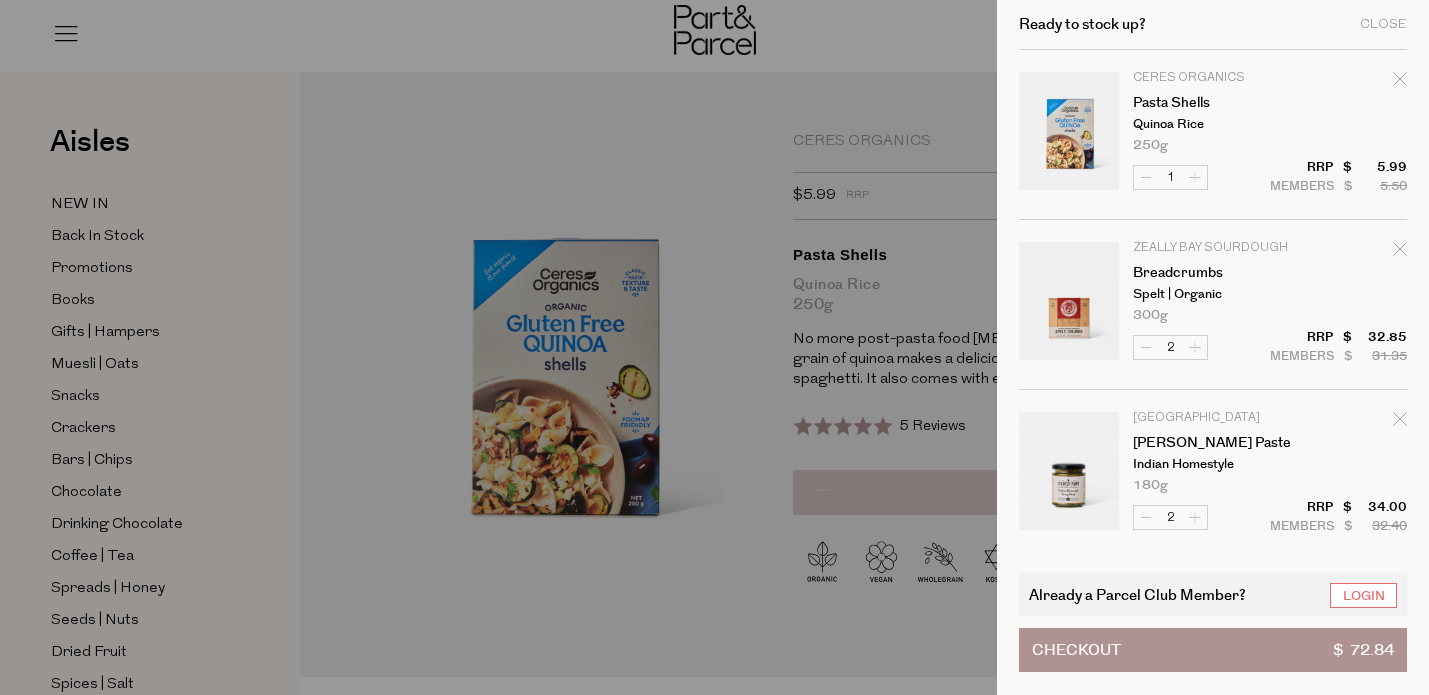 click on "Image
Product
Total
Qty
Ceres Organics
Pasta Shells
Quinoa Rice
250g
Only 6 Available
1 $ $ 5.50" at bounding box center [1213, 305] 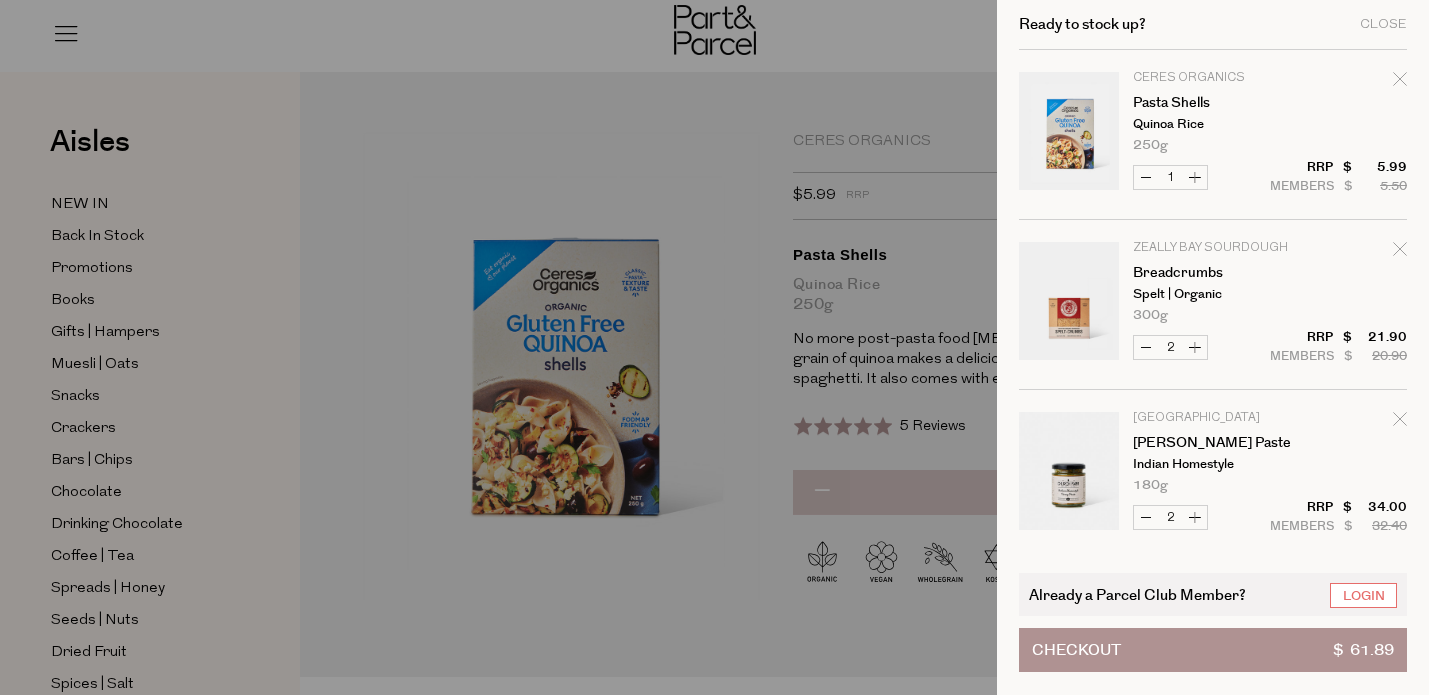 click on "Decrease Pasta Shells
1
Increase Pasta Shells" at bounding box center [1174, 181] 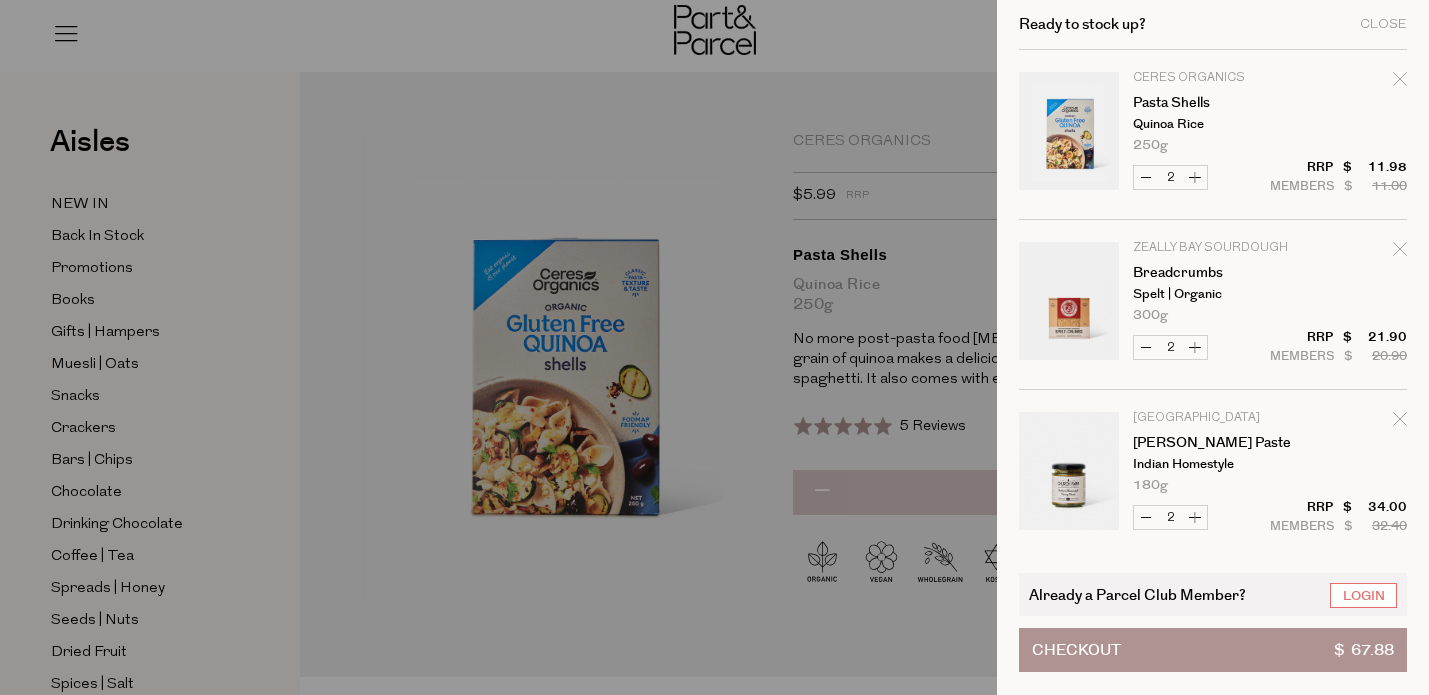 click at bounding box center [714, 347] 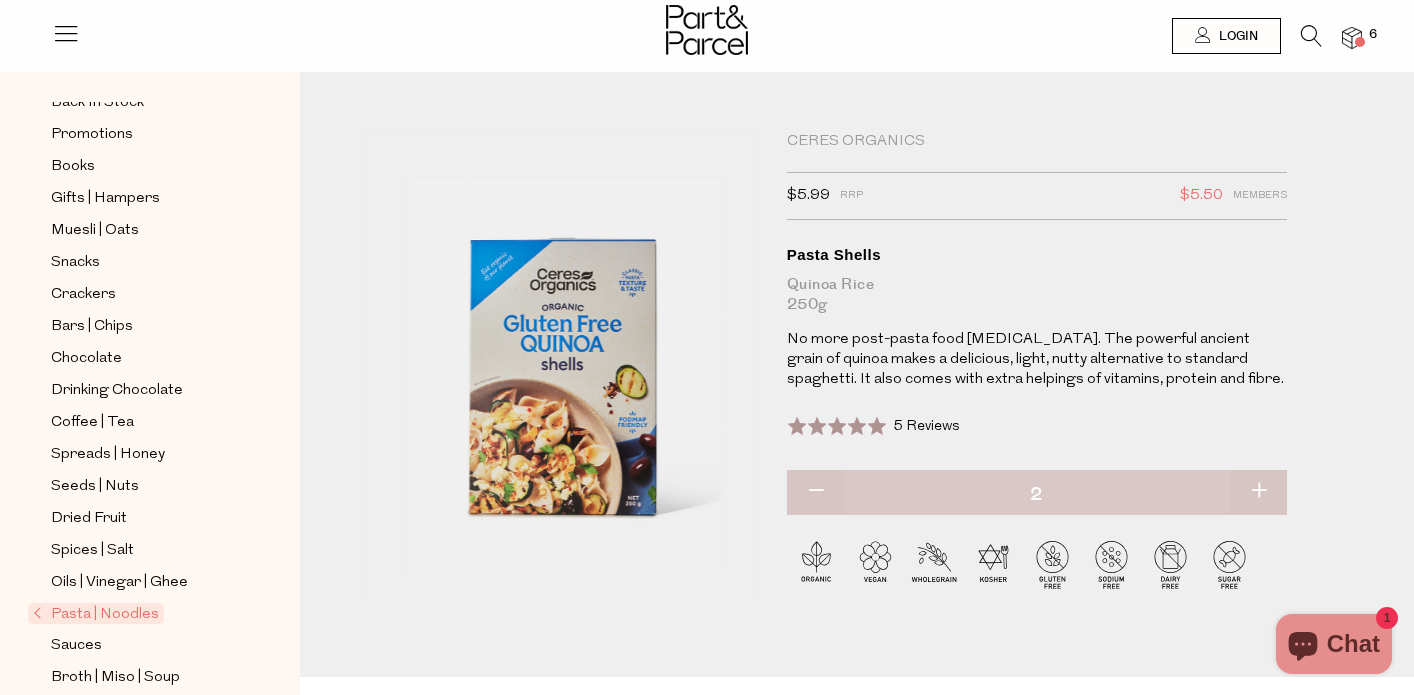 scroll, scrollTop: 144, scrollLeft: 0, axis: vertical 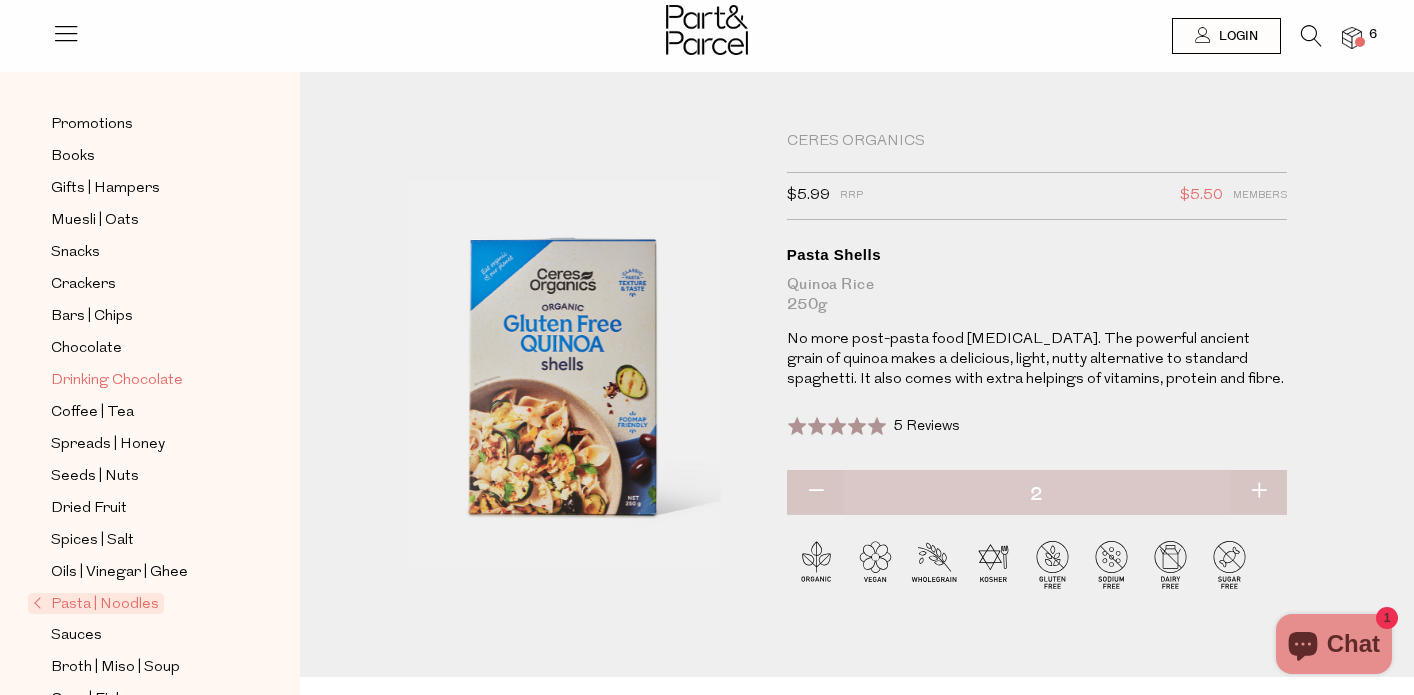 click on "Drinking Chocolate" at bounding box center (117, 381) 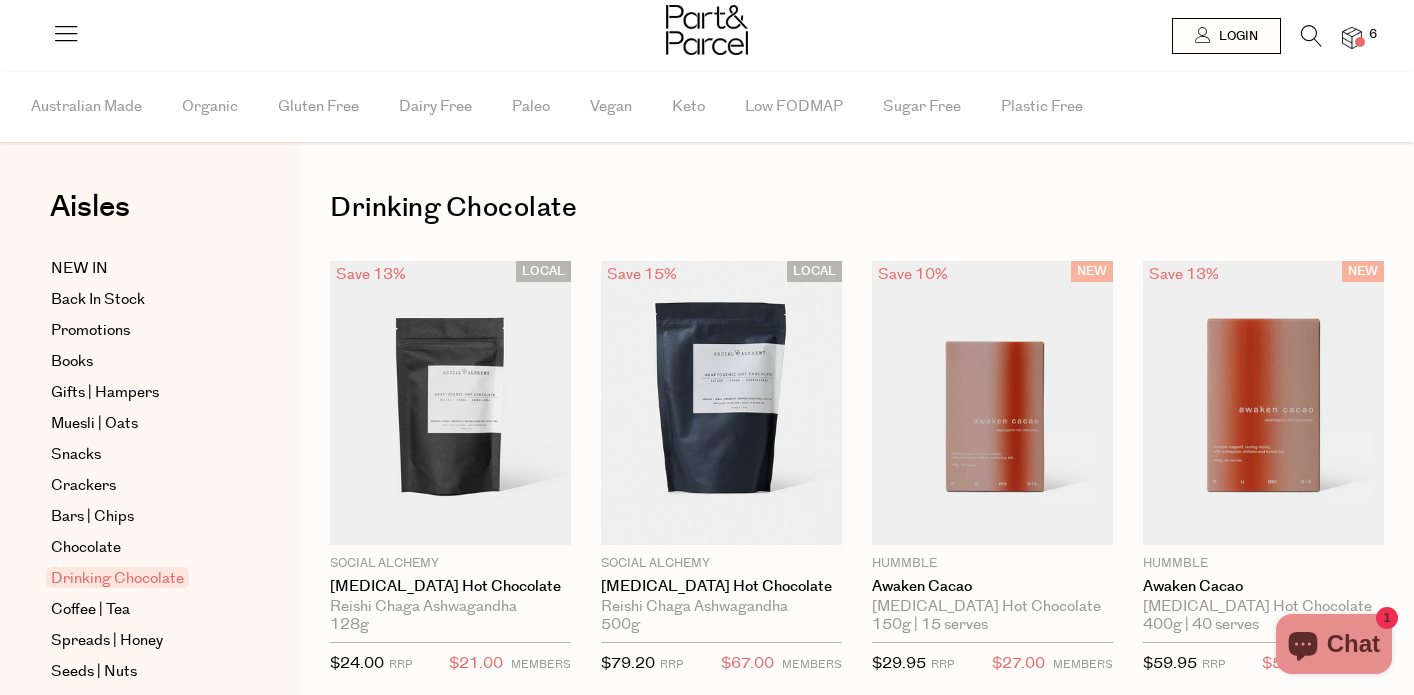 scroll, scrollTop: 0, scrollLeft: 0, axis: both 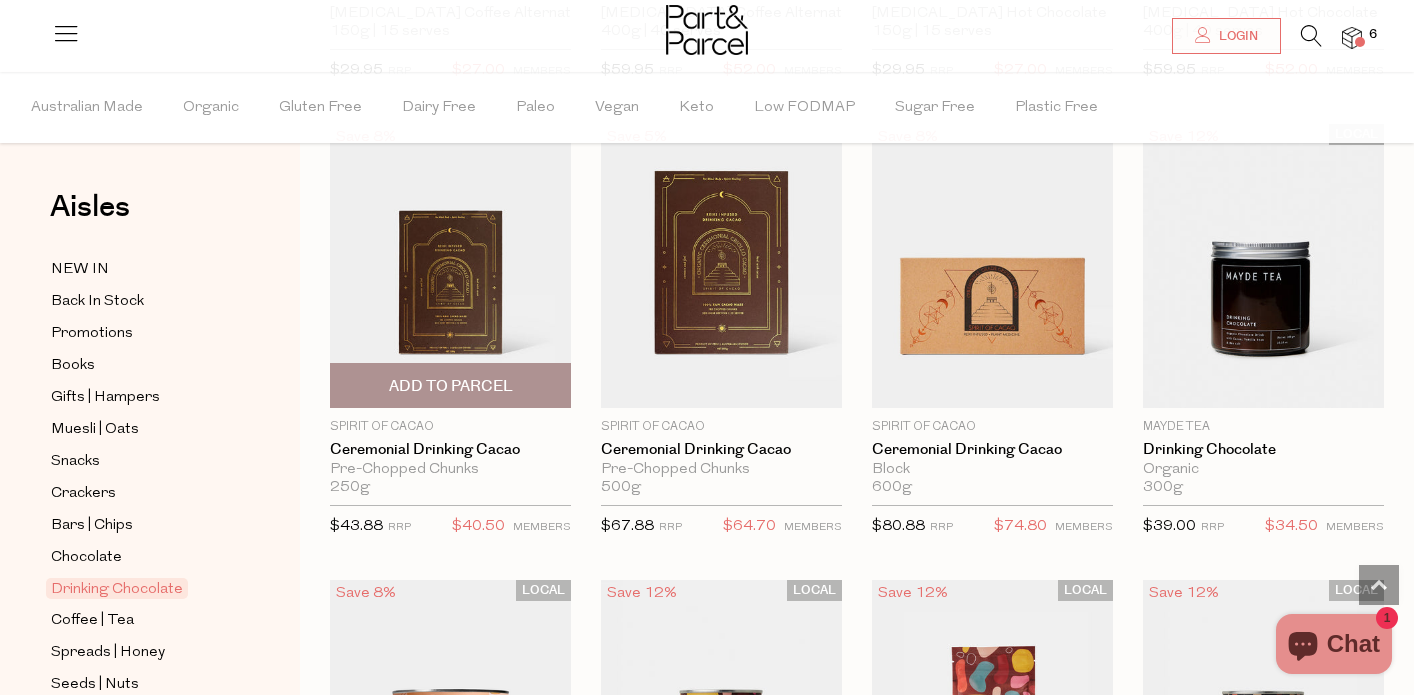 click at bounding box center (450, 266) 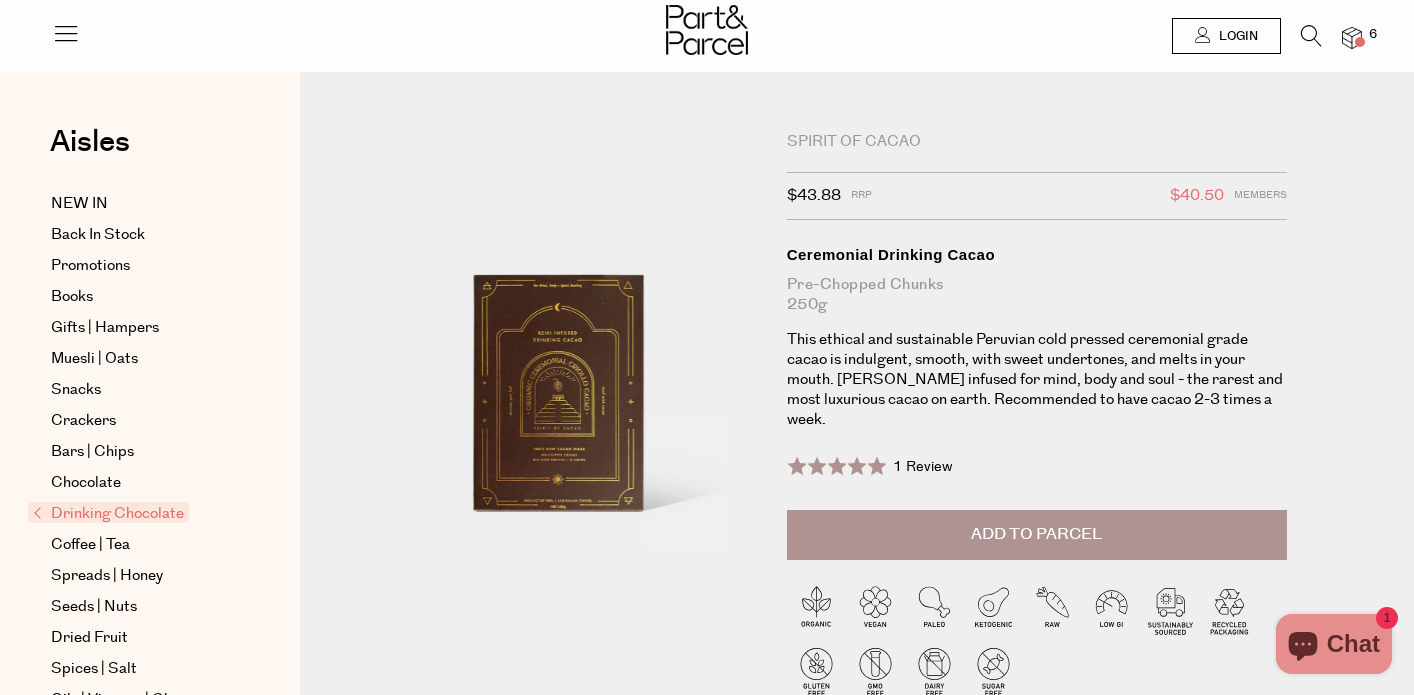 scroll, scrollTop: 0, scrollLeft: 0, axis: both 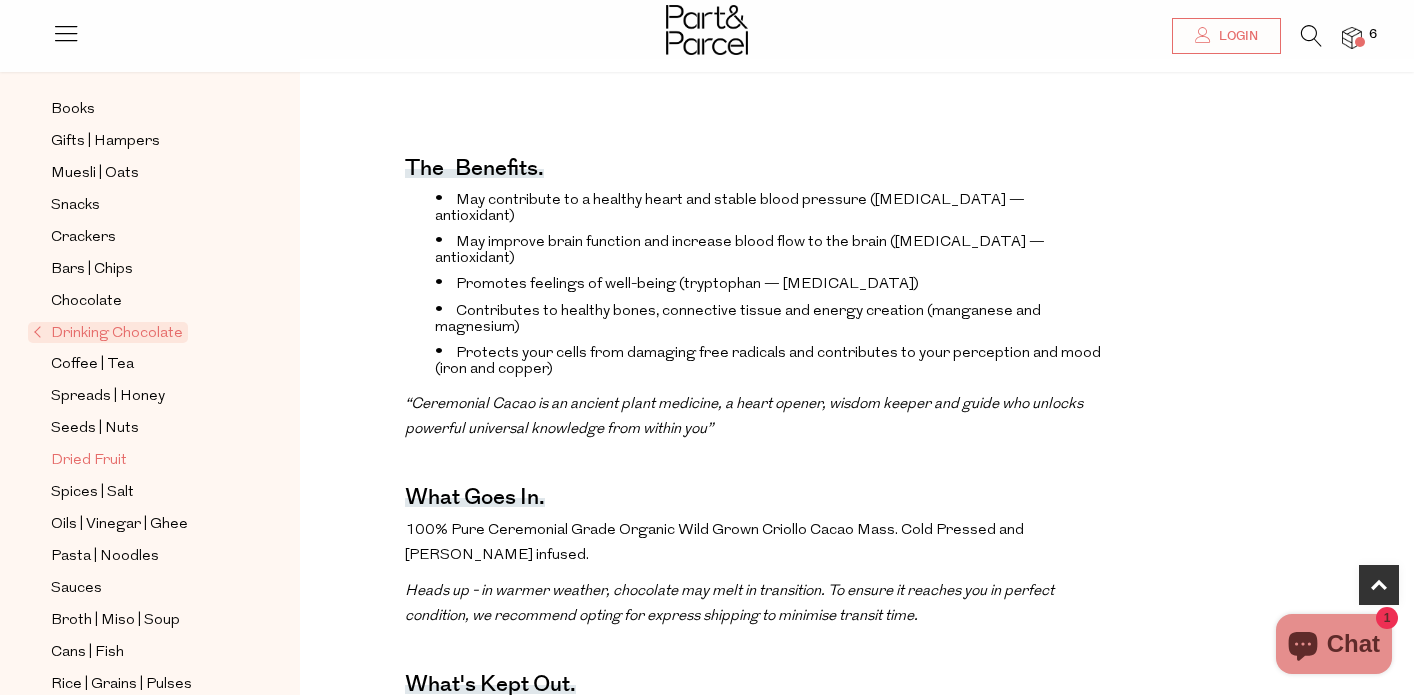 click on "Dried Fruit" at bounding box center (89, 461) 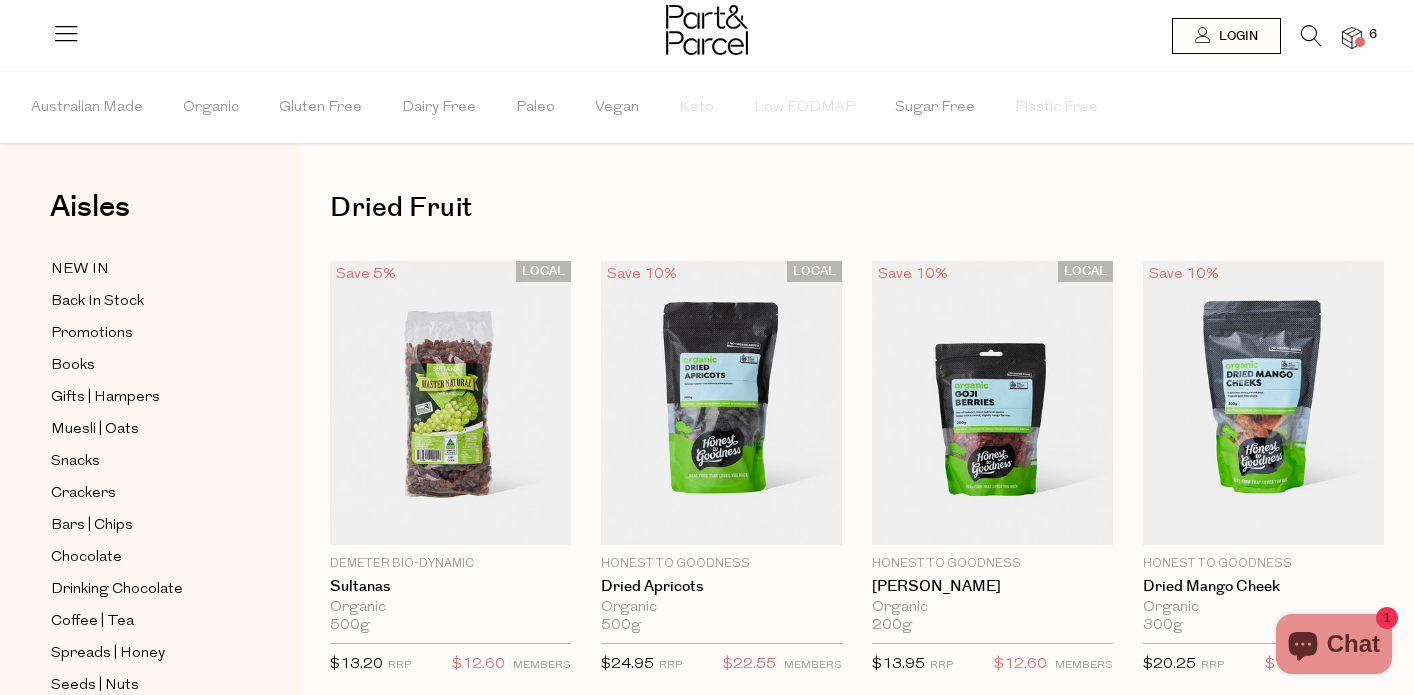 scroll, scrollTop: 0, scrollLeft: 0, axis: both 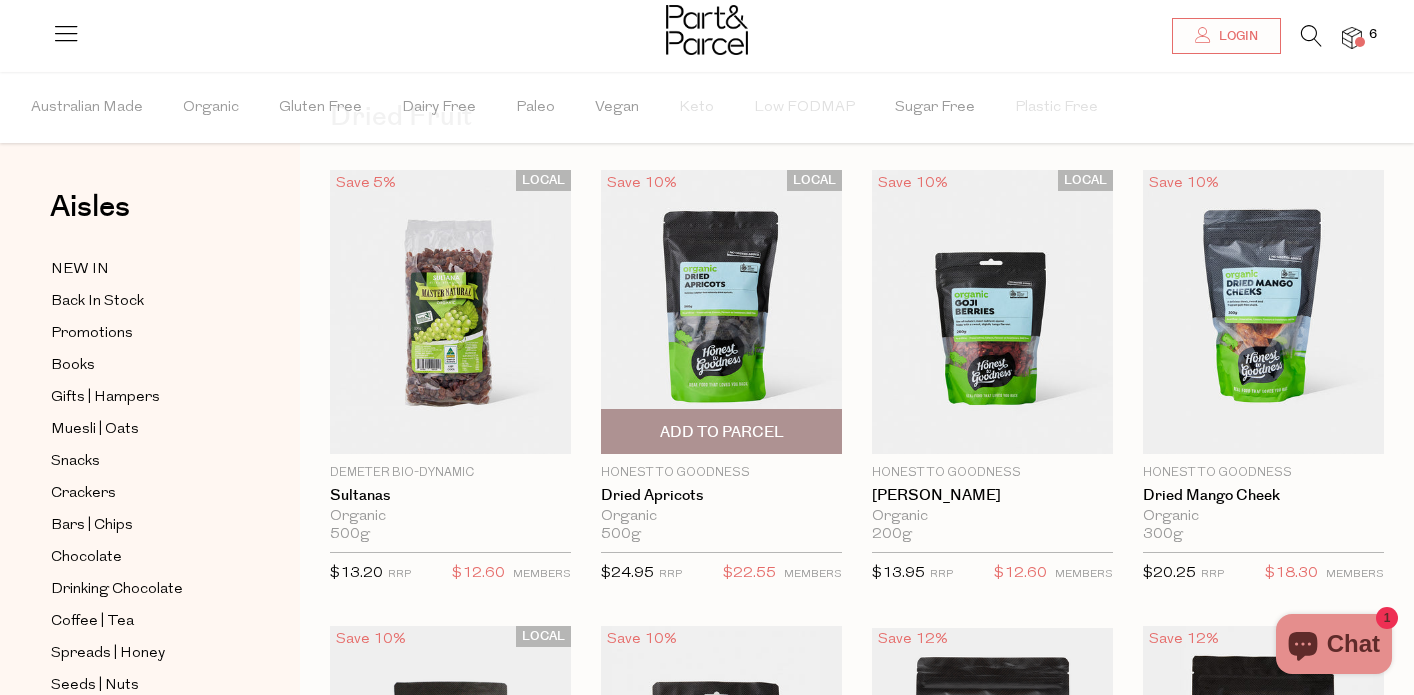 click at bounding box center [721, 312] 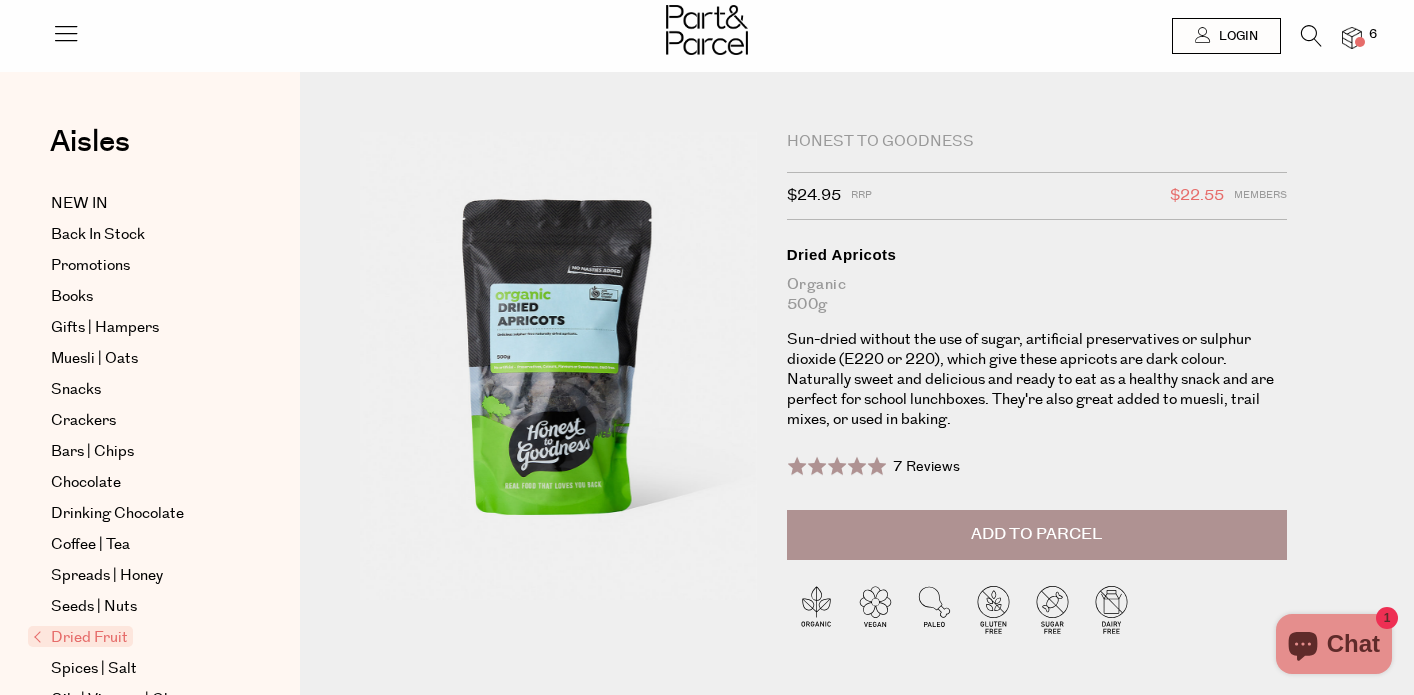 scroll, scrollTop: 0, scrollLeft: 0, axis: both 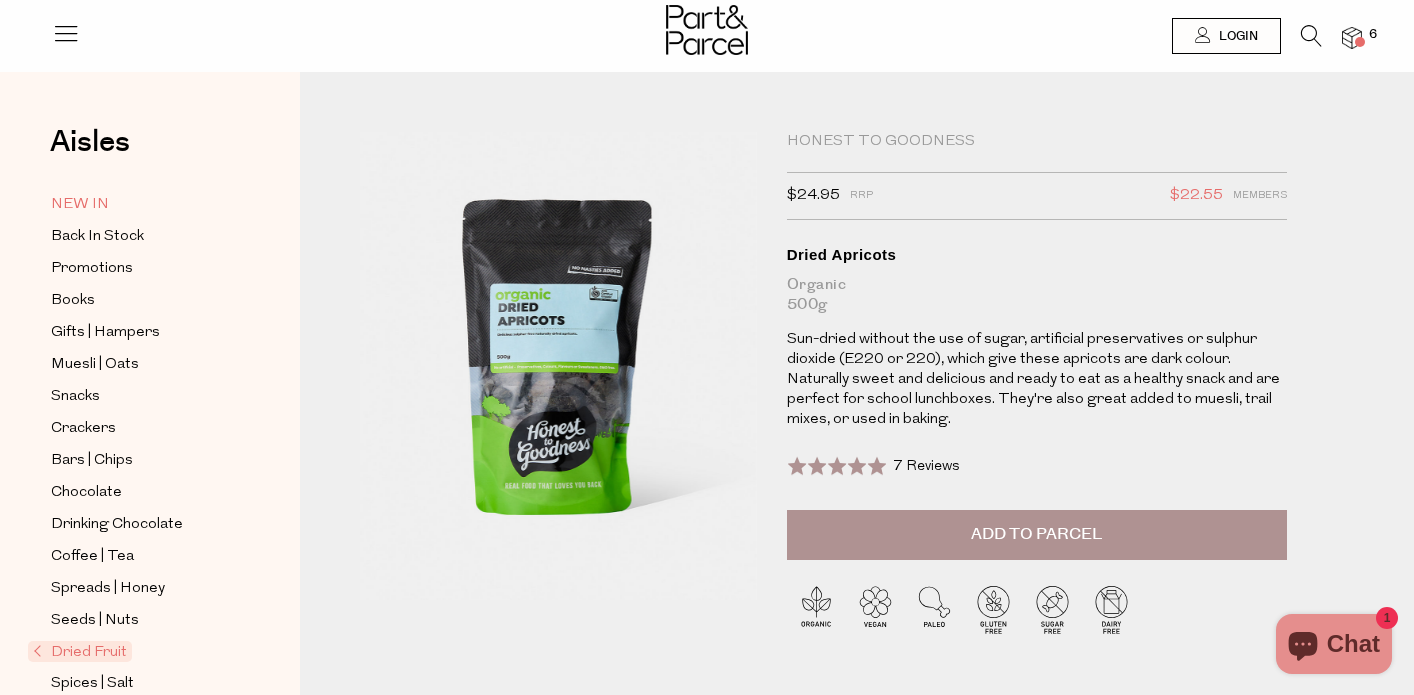 click on "NEW IN" at bounding box center [80, 205] 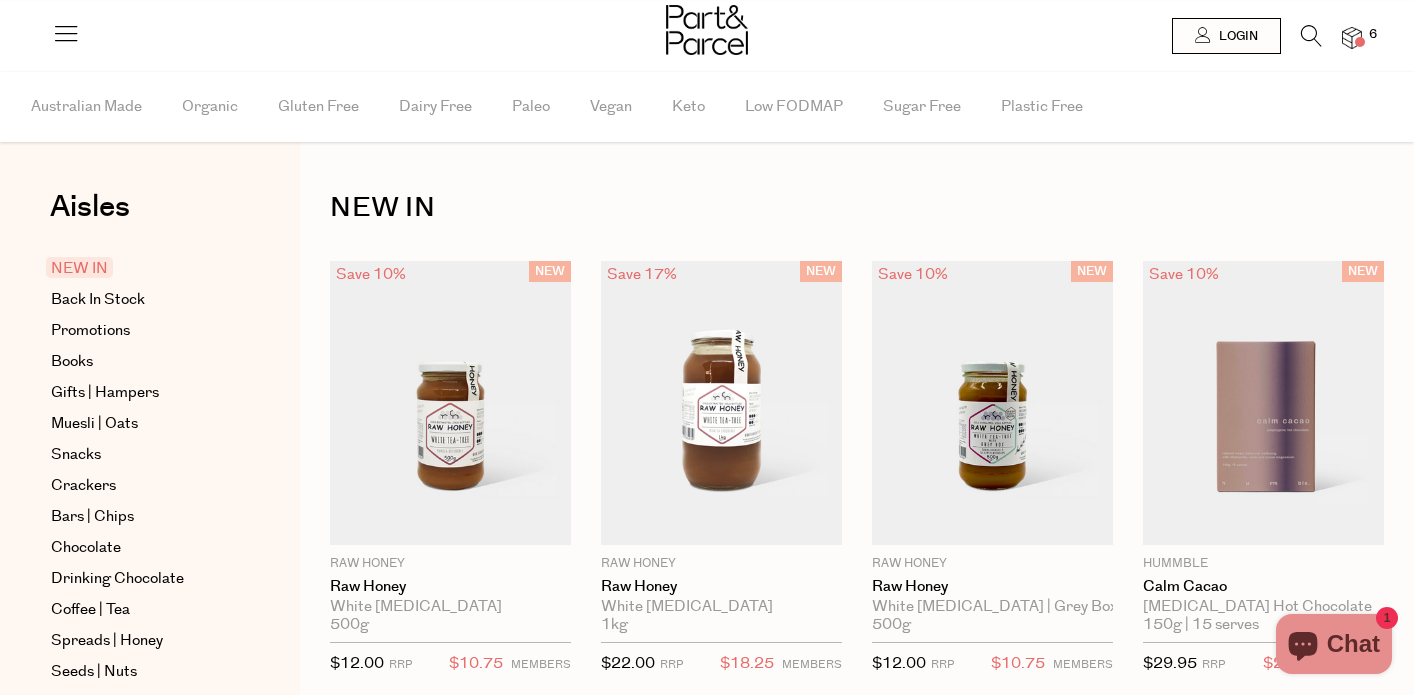 scroll, scrollTop: 0, scrollLeft: 0, axis: both 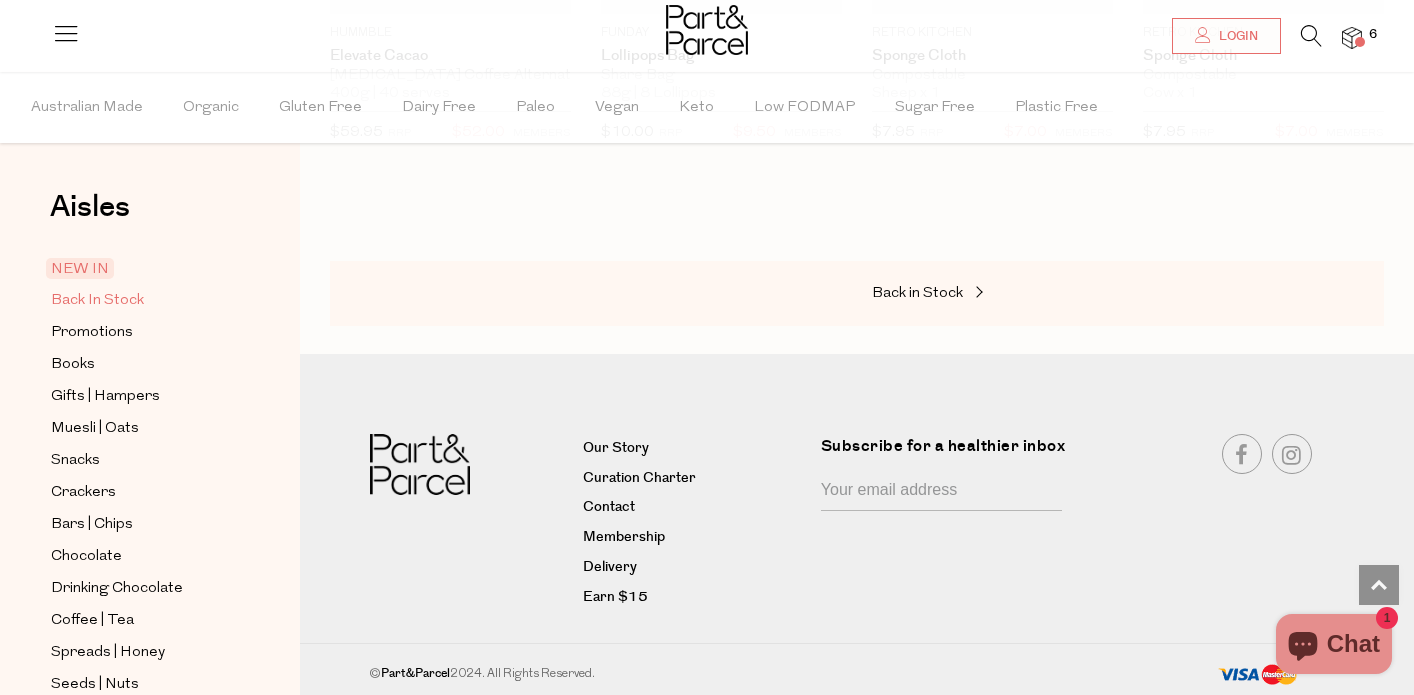 click on "Back In Stock" at bounding box center [97, 301] 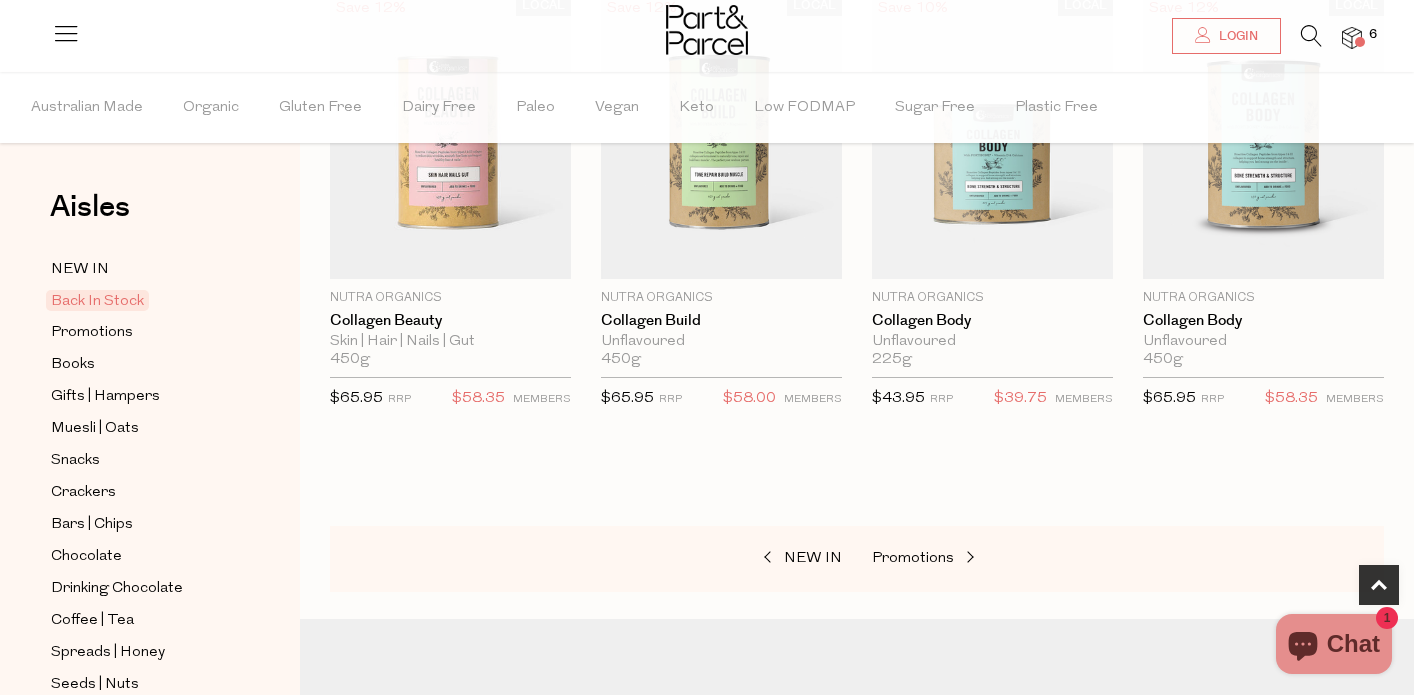 scroll, scrollTop: 1188, scrollLeft: 0, axis: vertical 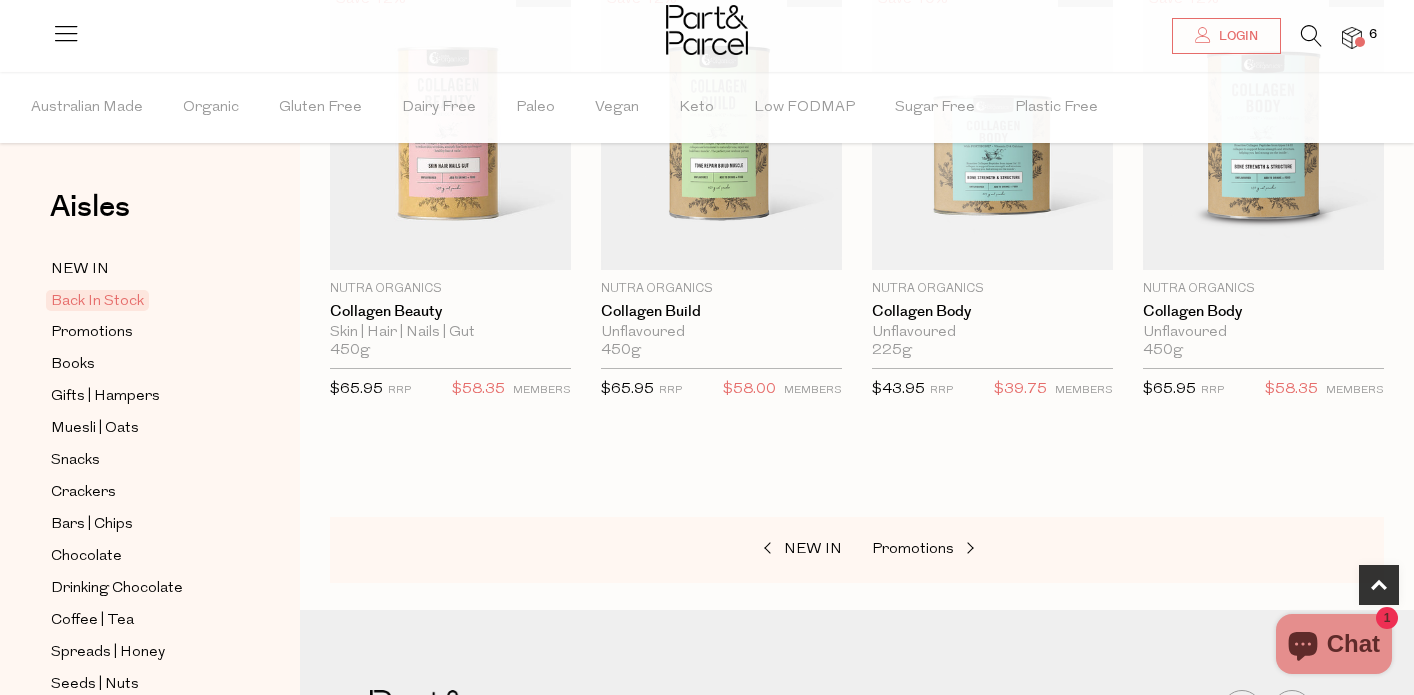 click at bounding box center (1352, 38) 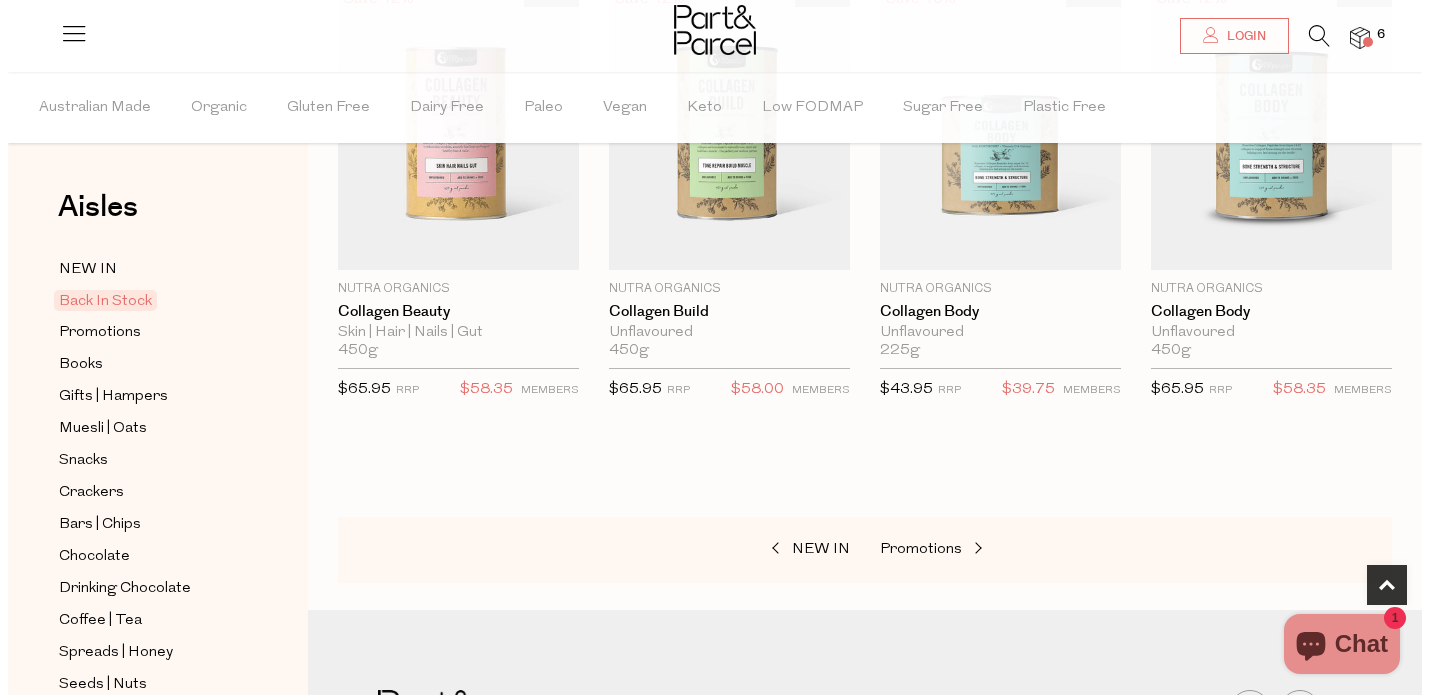 scroll, scrollTop: 1197, scrollLeft: 0, axis: vertical 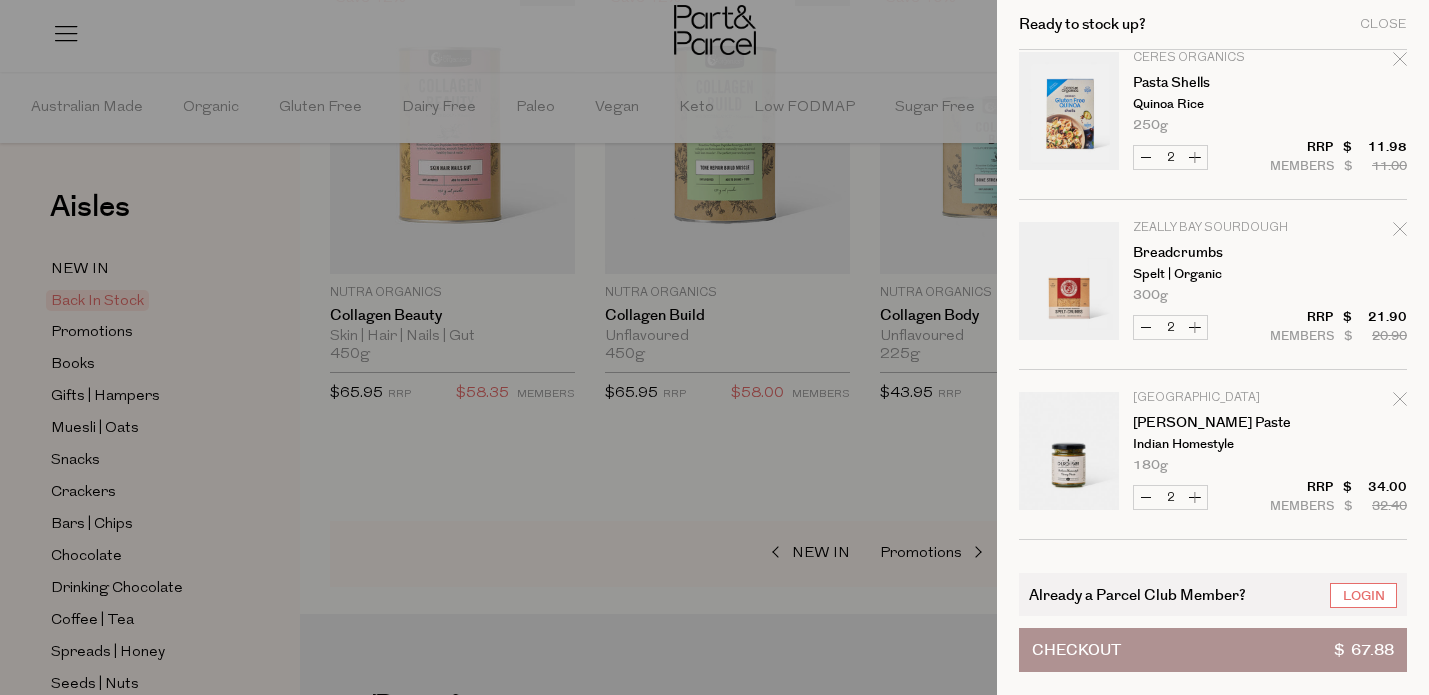 click at bounding box center (714, 347) 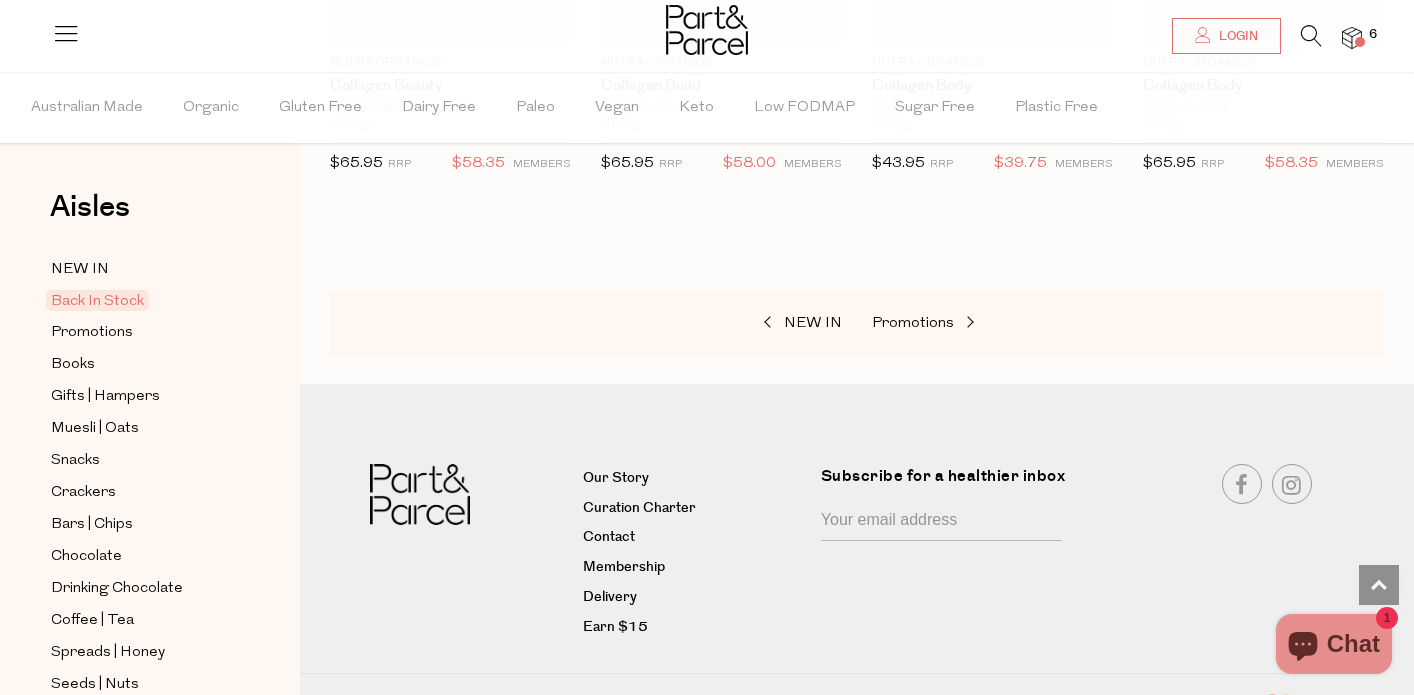 scroll, scrollTop: 1421, scrollLeft: 0, axis: vertical 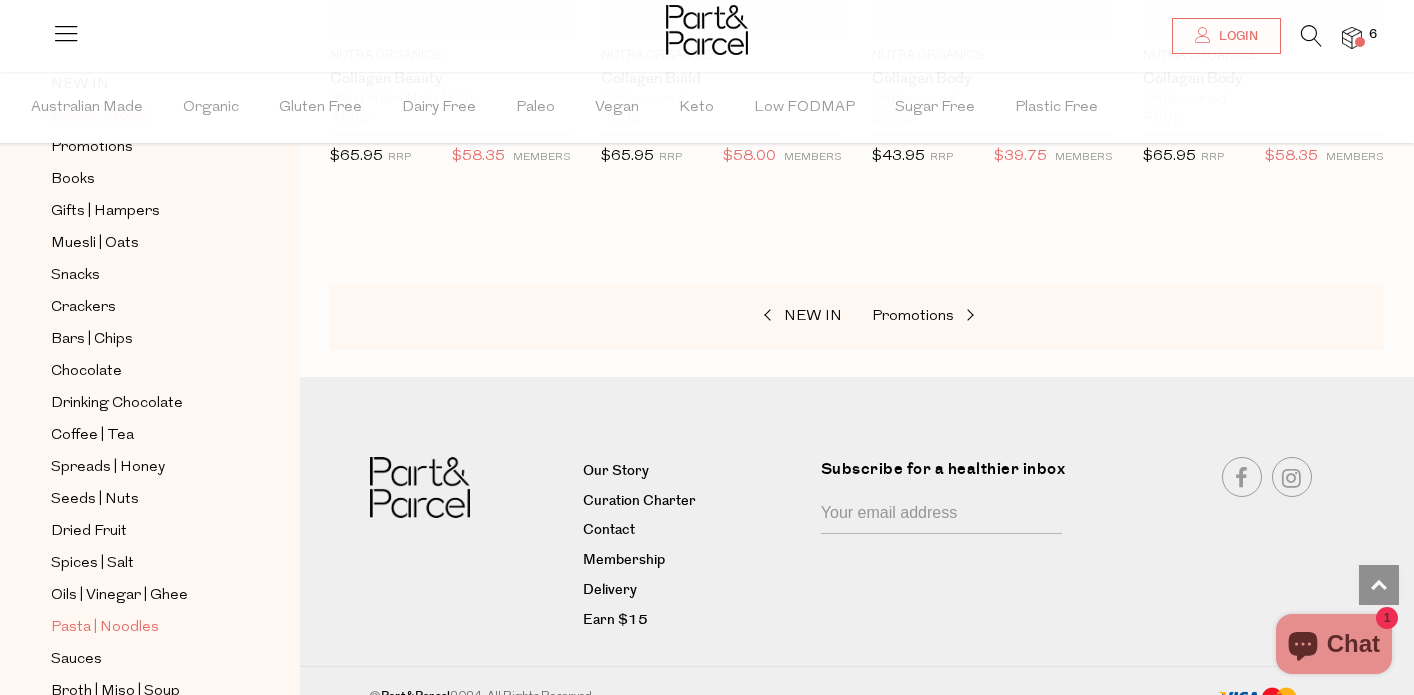 click on "Pasta | Noodles" at bounding box center [105, 628] 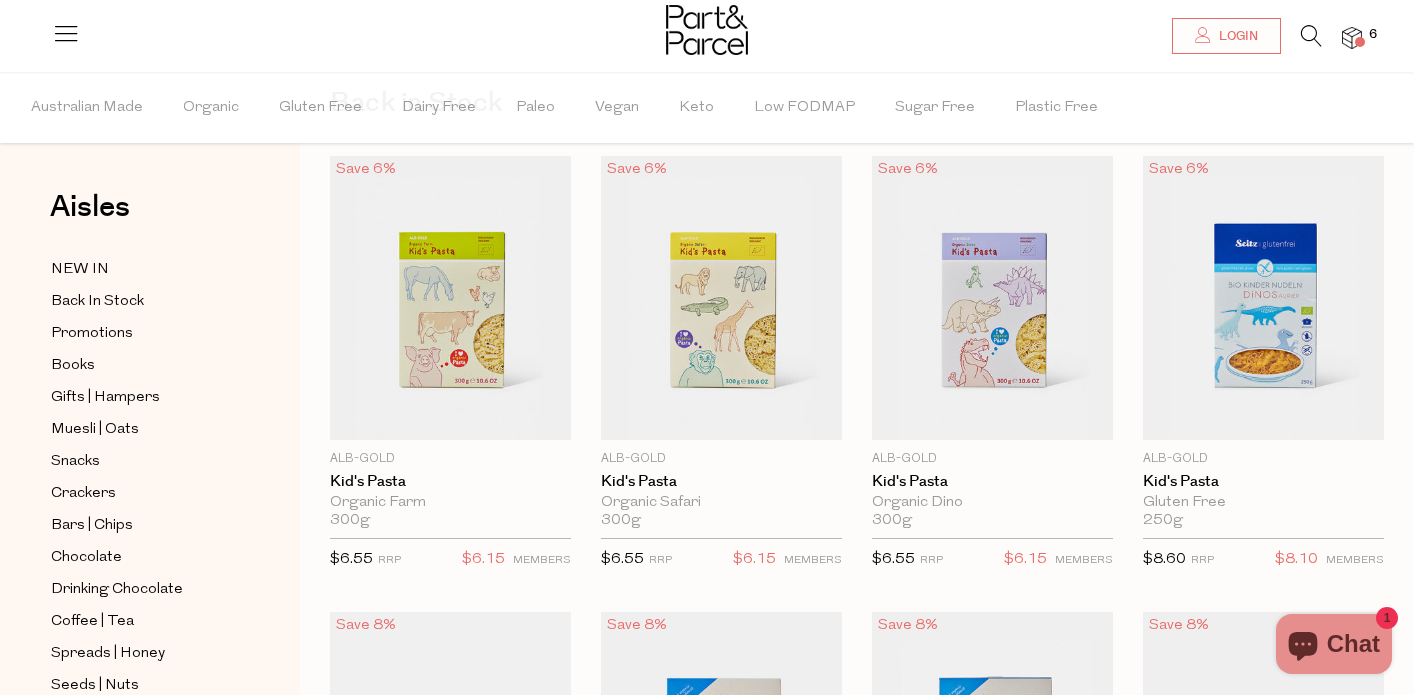 scroll, scrollTop: 1, scrollLeft: 0, axis: vertical 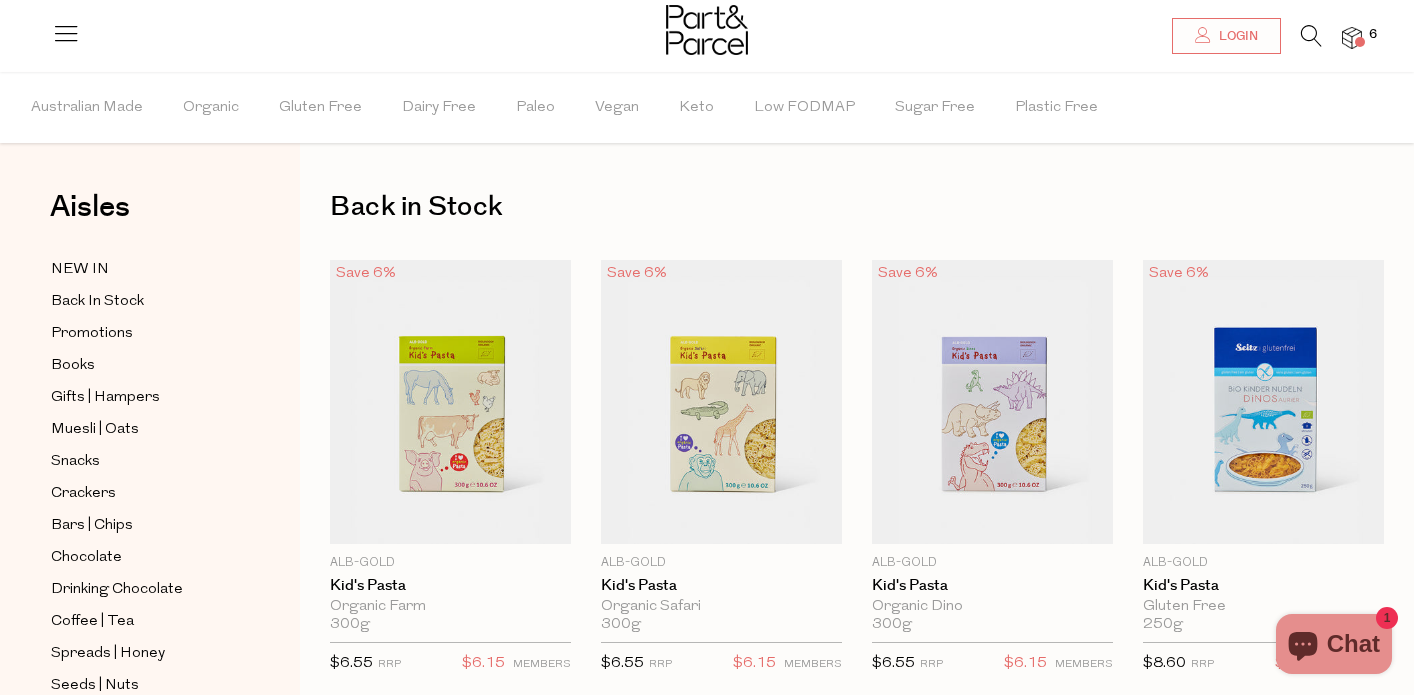 type on "2" 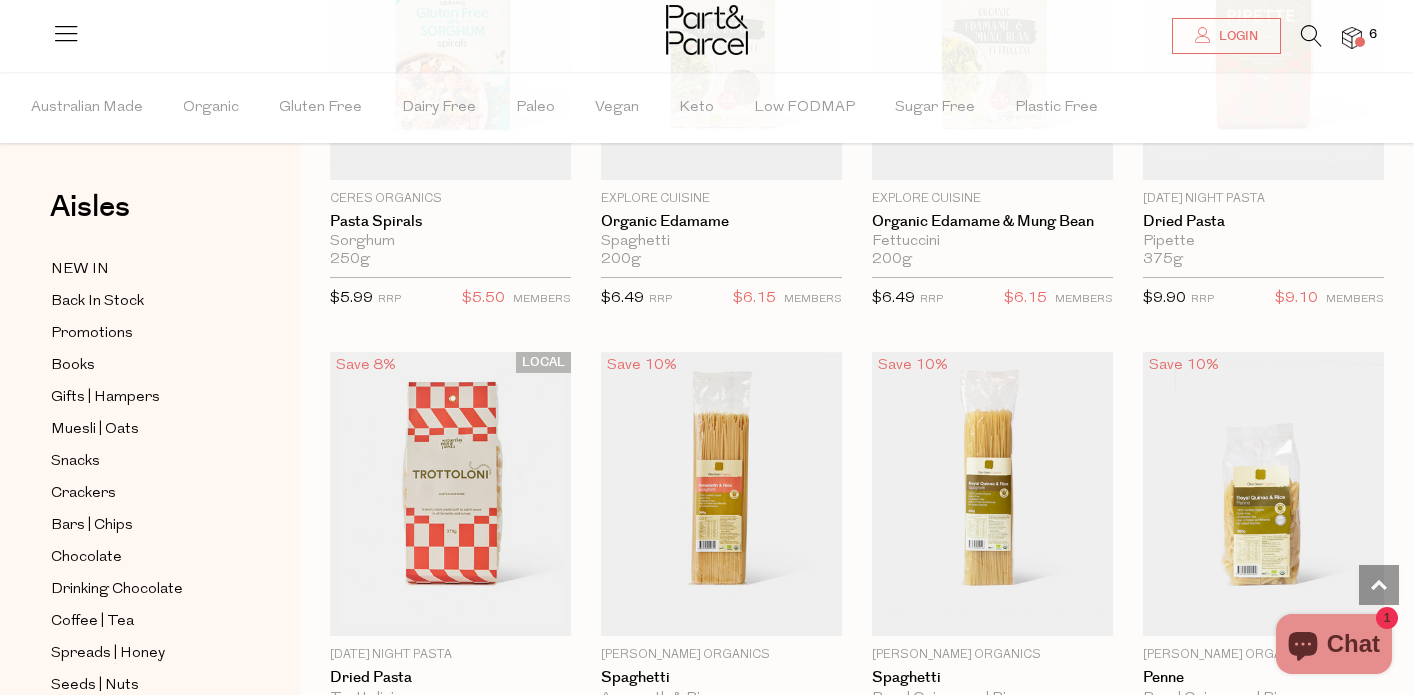 scroll, scrollTop: 1431, scrollLeft: 0, axis: vertical 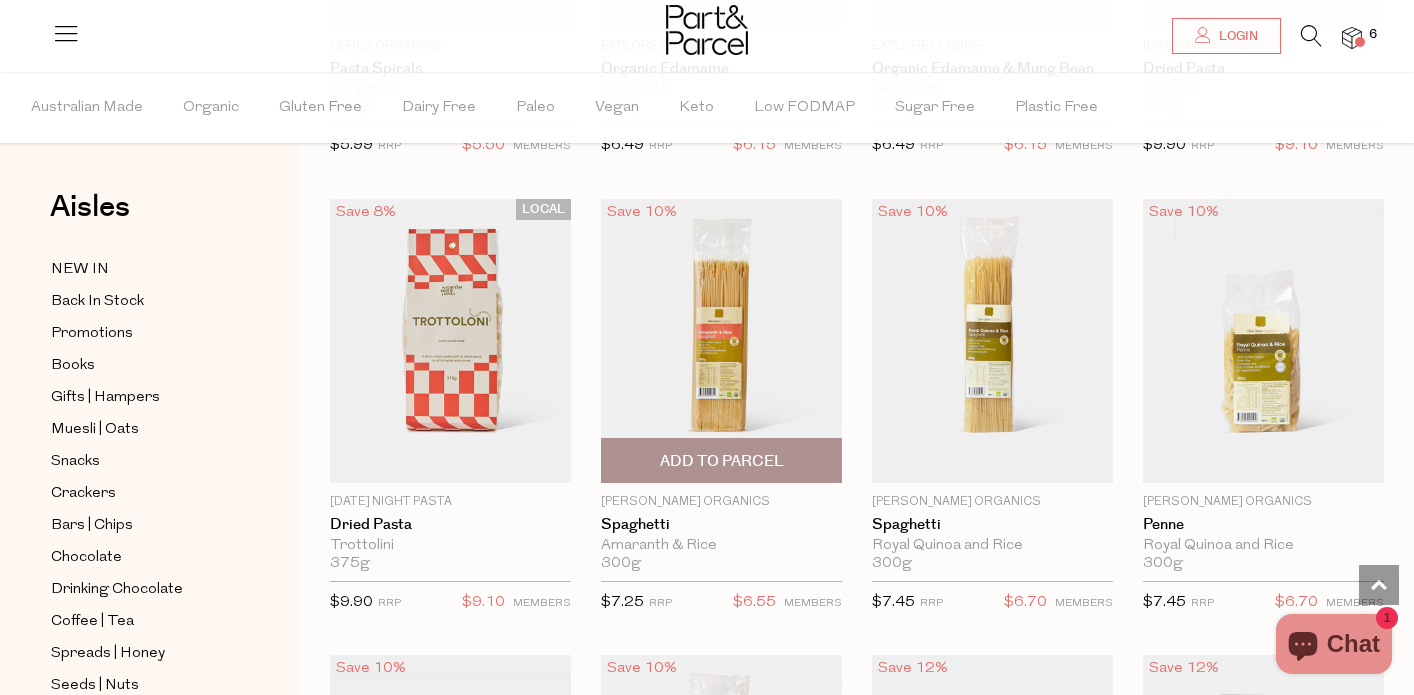 click at bounding box center [721, 341] 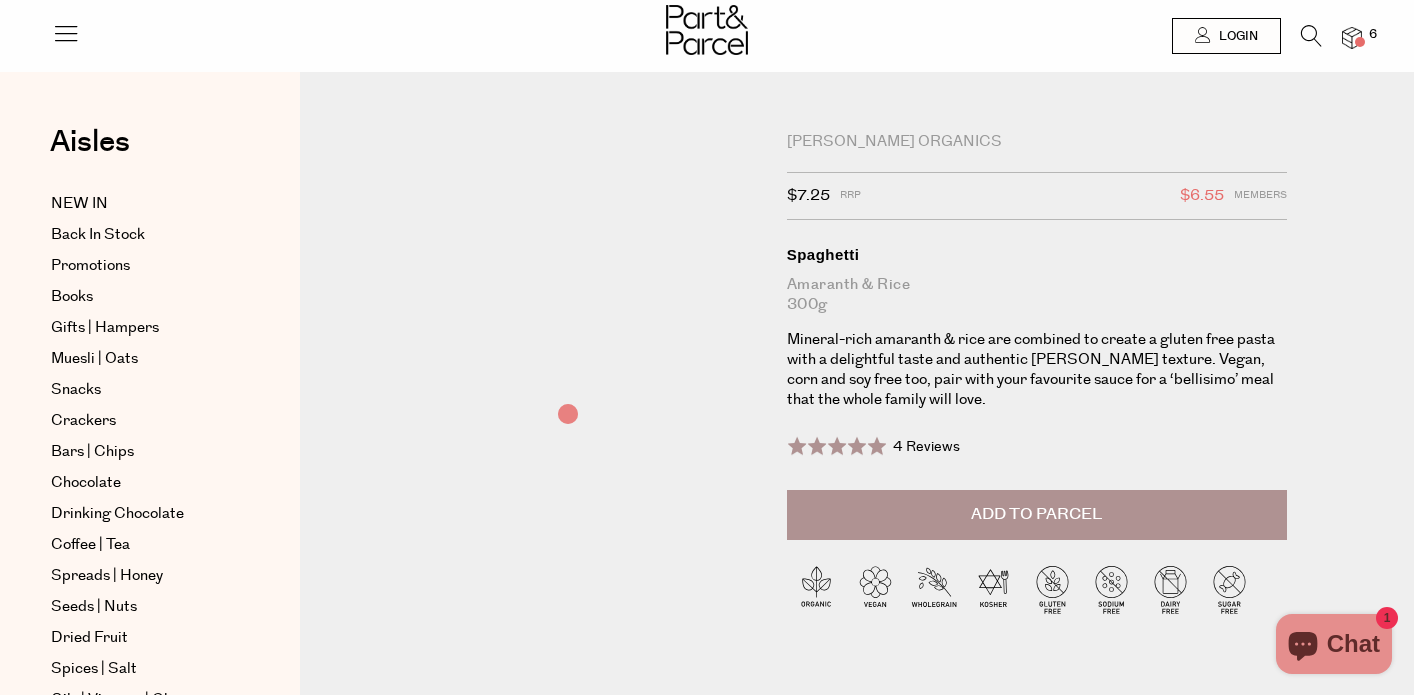 scroll, scrollTop: 0, scrollLeft: 0, axis: both 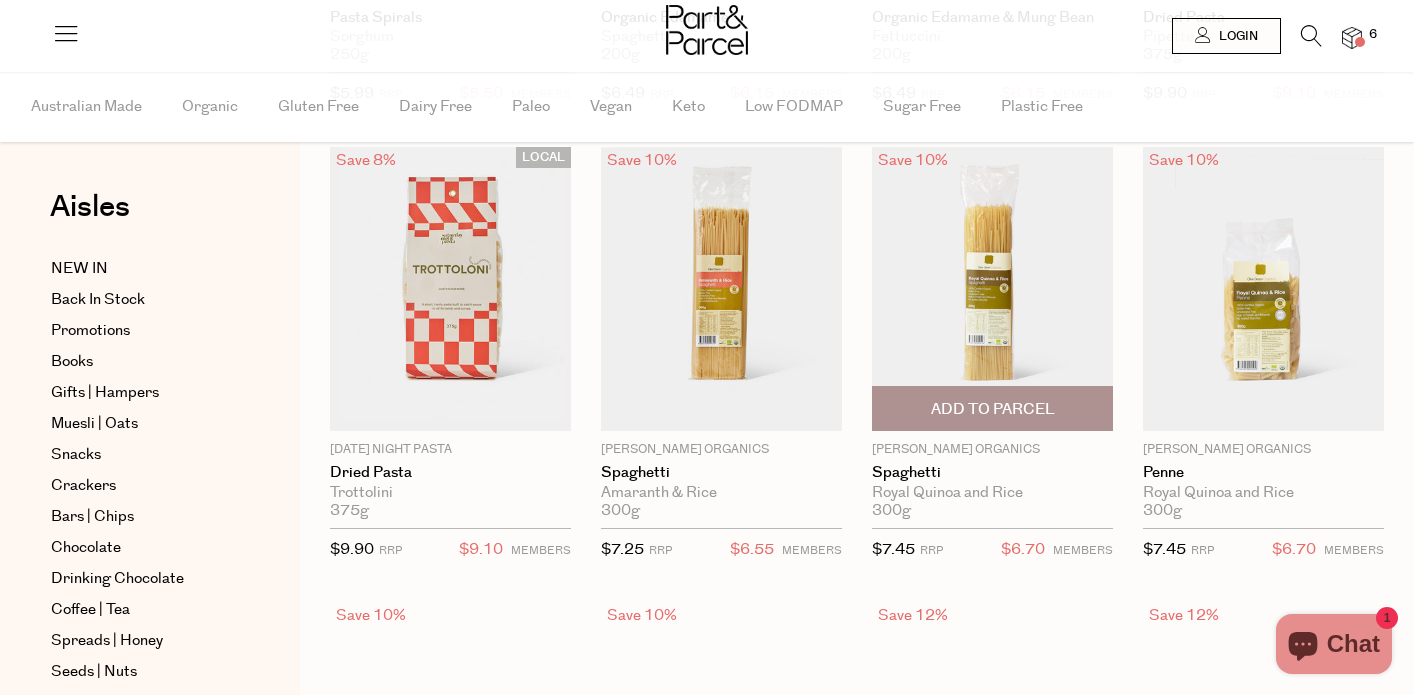 type on "2" 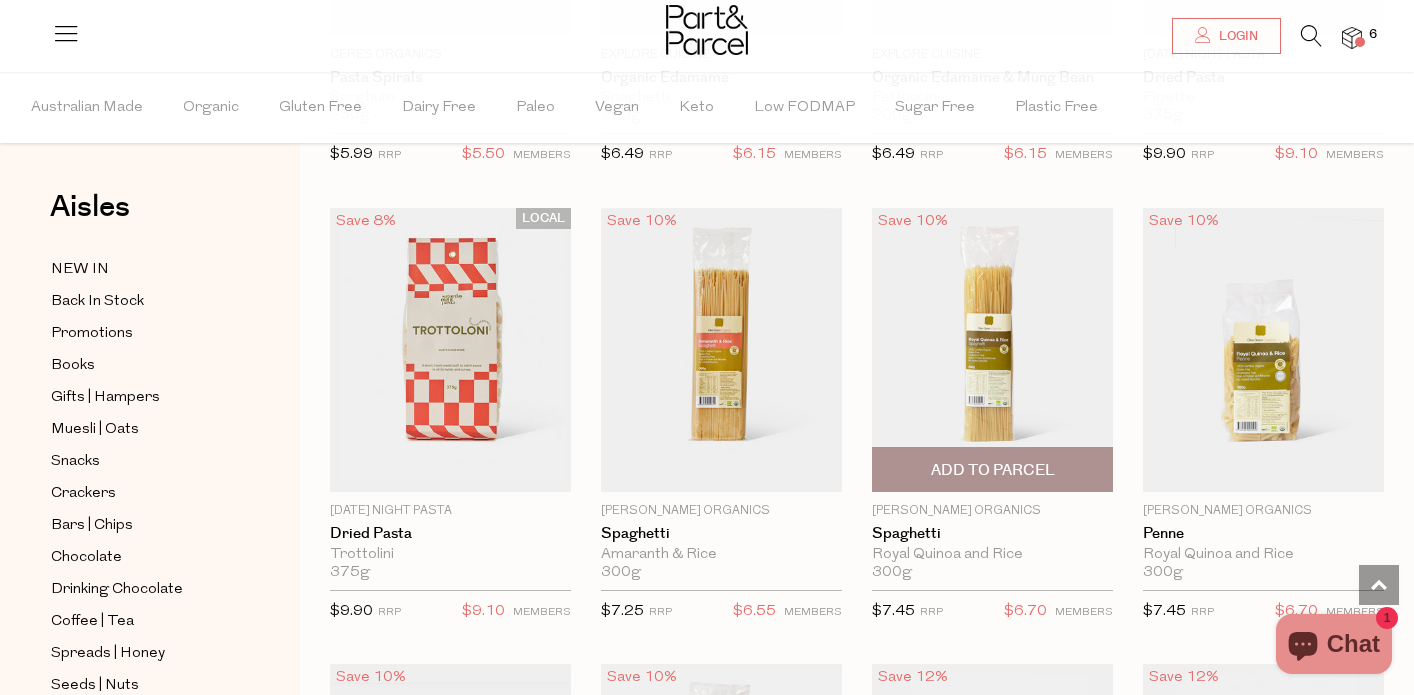 scroll, scrollTop: 1423, scrollLeft: 0, axis: vertical 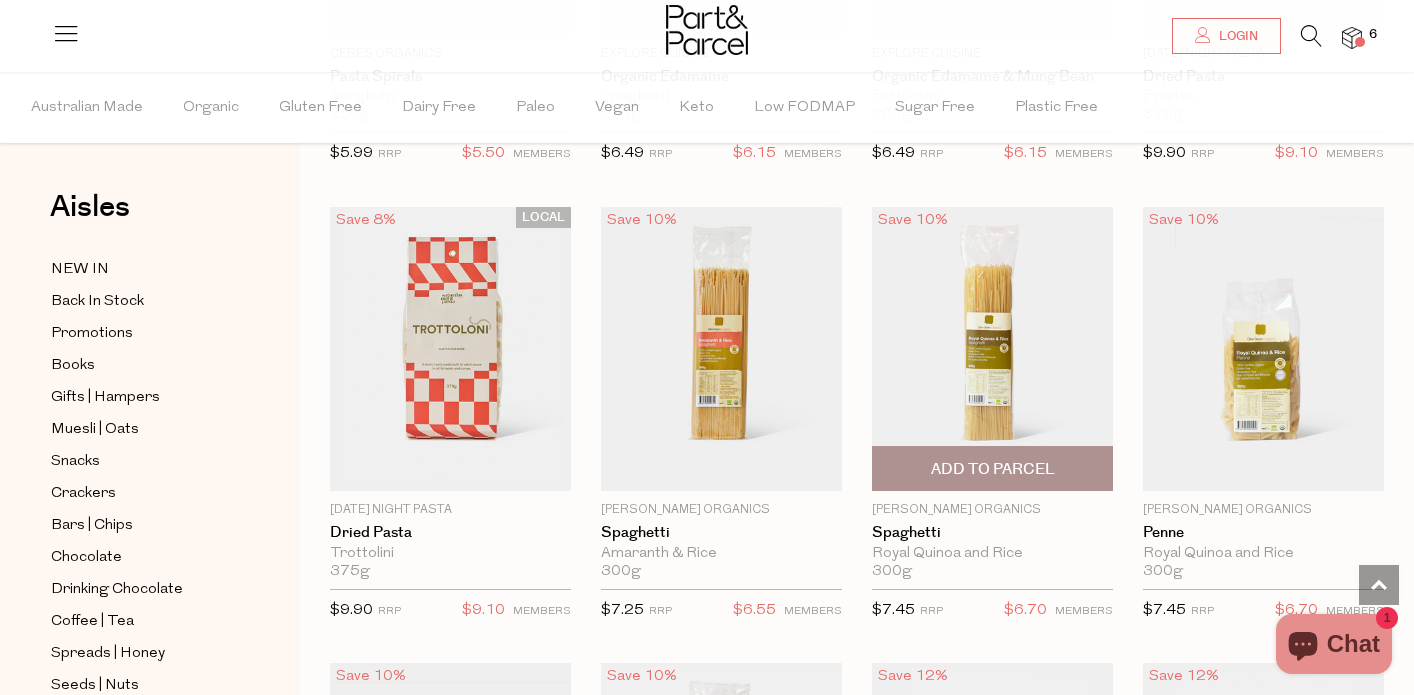 click at bounding box center (992, 349) 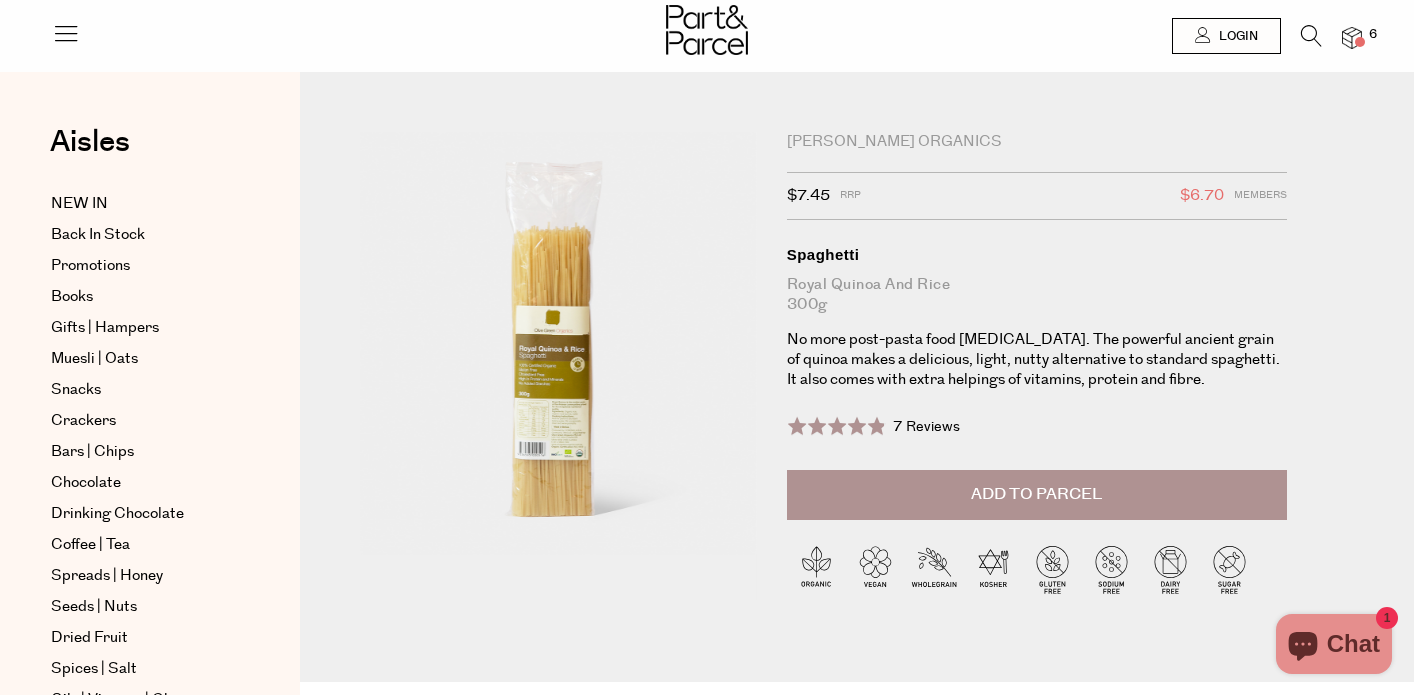 scroll, scrollTop: 0, scrollLeft: 0, axis: both 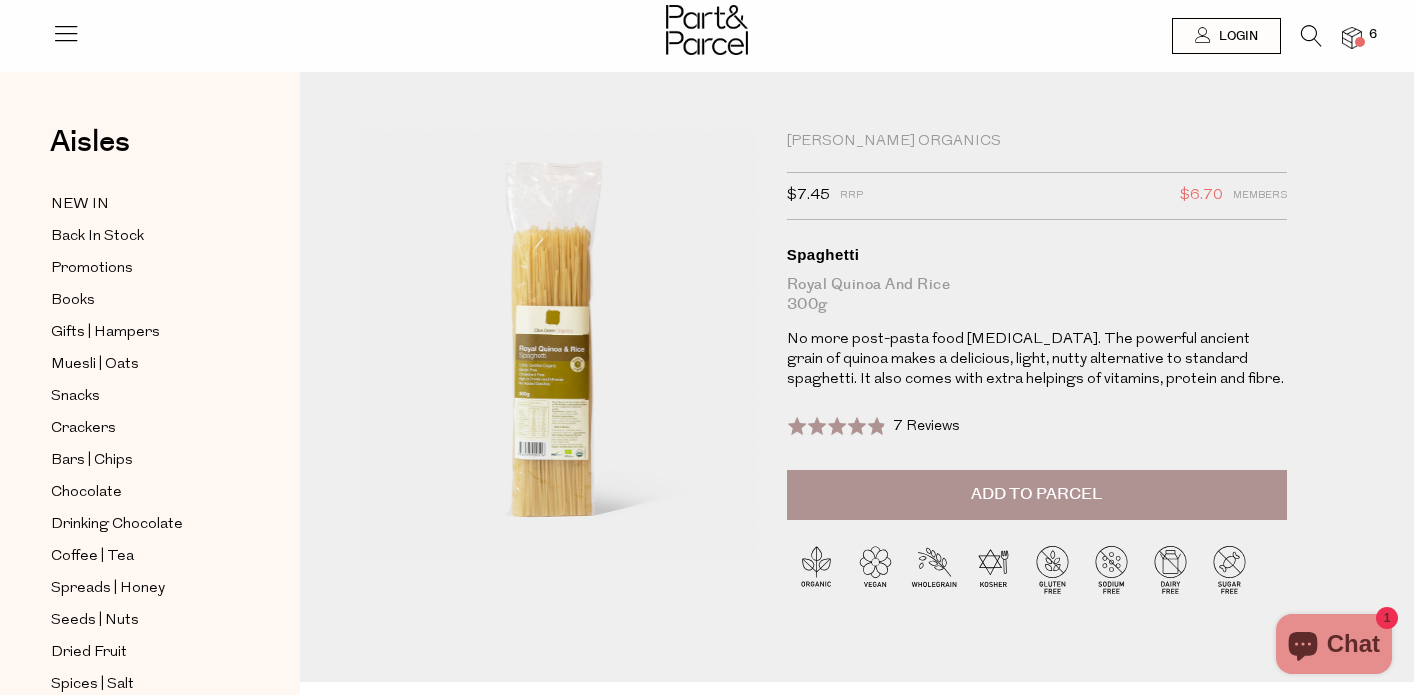 click on "Add to Parcel" at bounding box center (1037, 495) 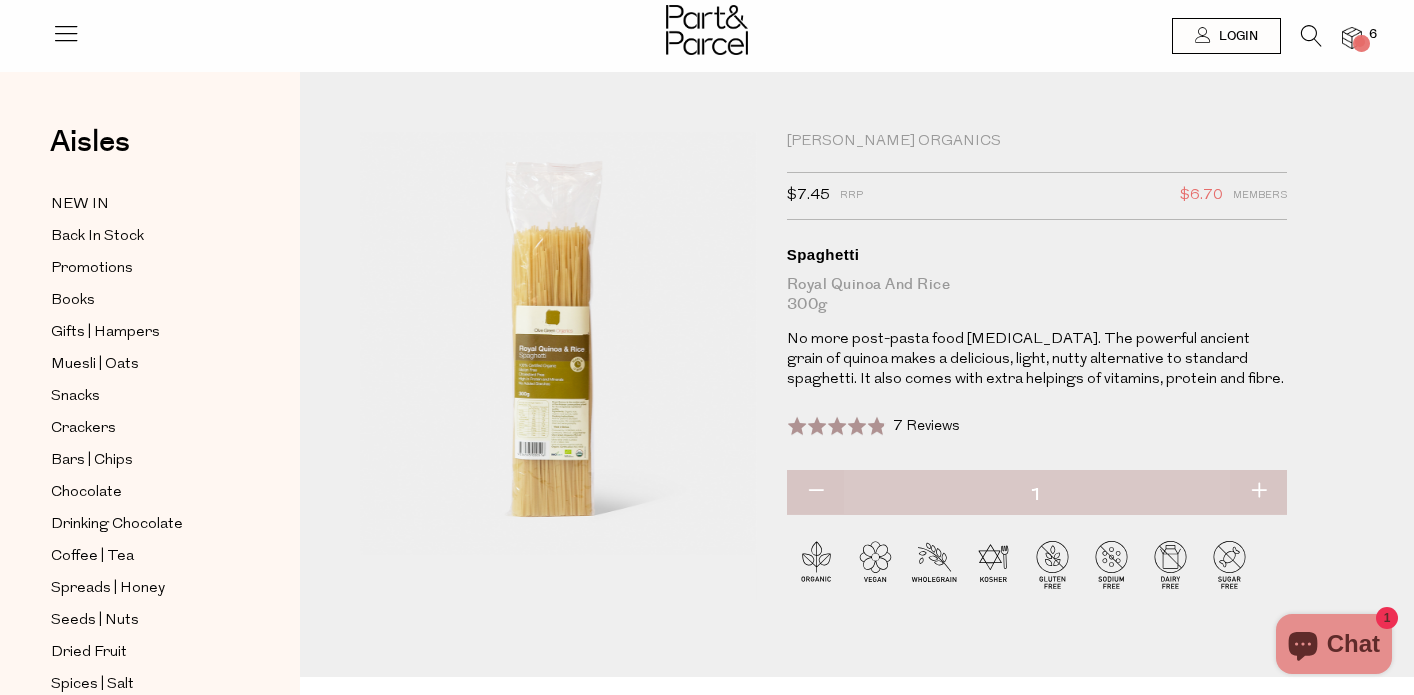 click at bounding box center (1258, 492) 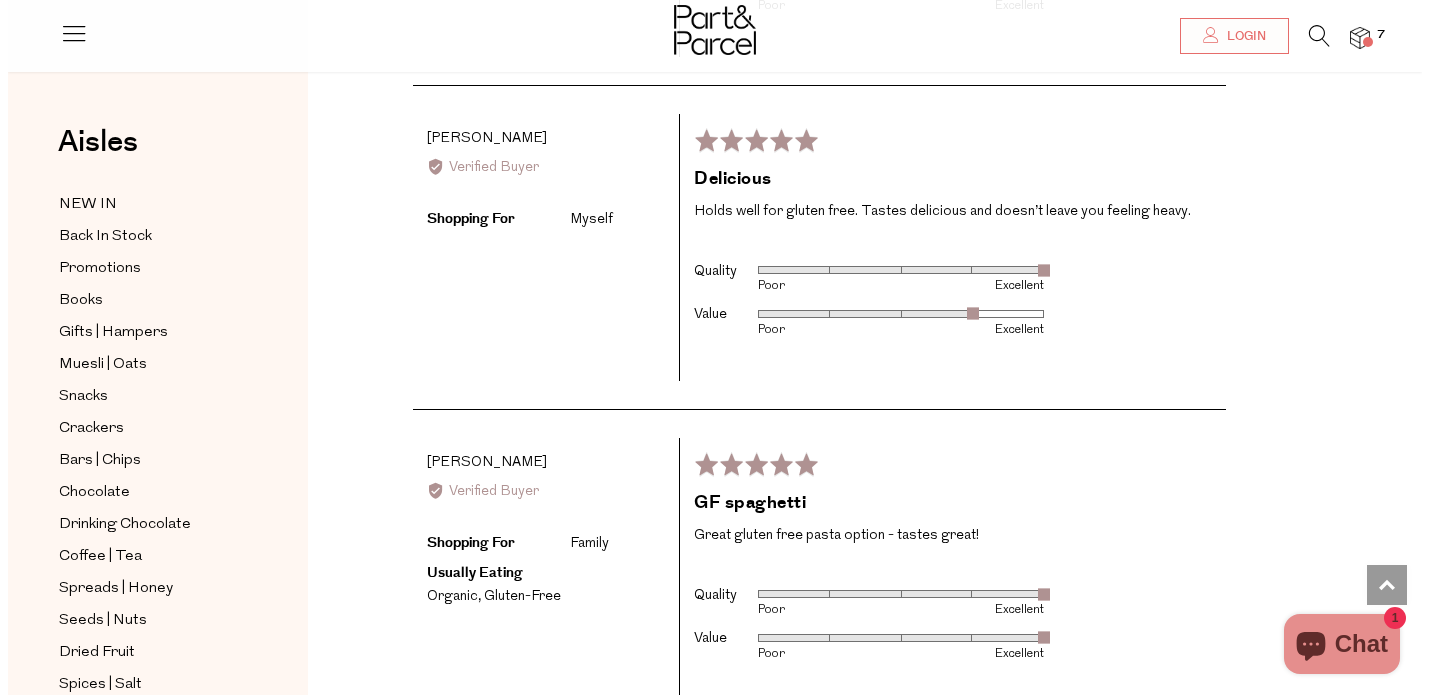 scroll, scrollTop: 3158, scrollLeft: 0, axis: vertical 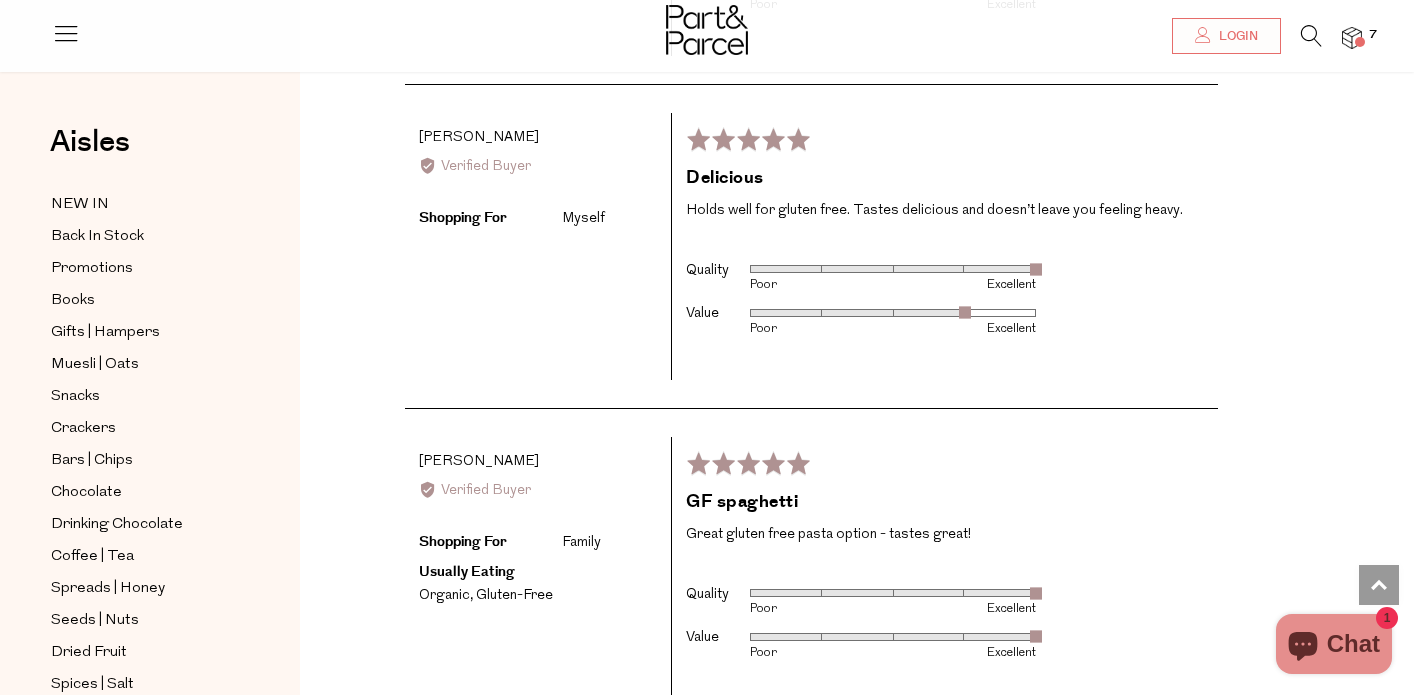 click at bounding box center [1352, 38] 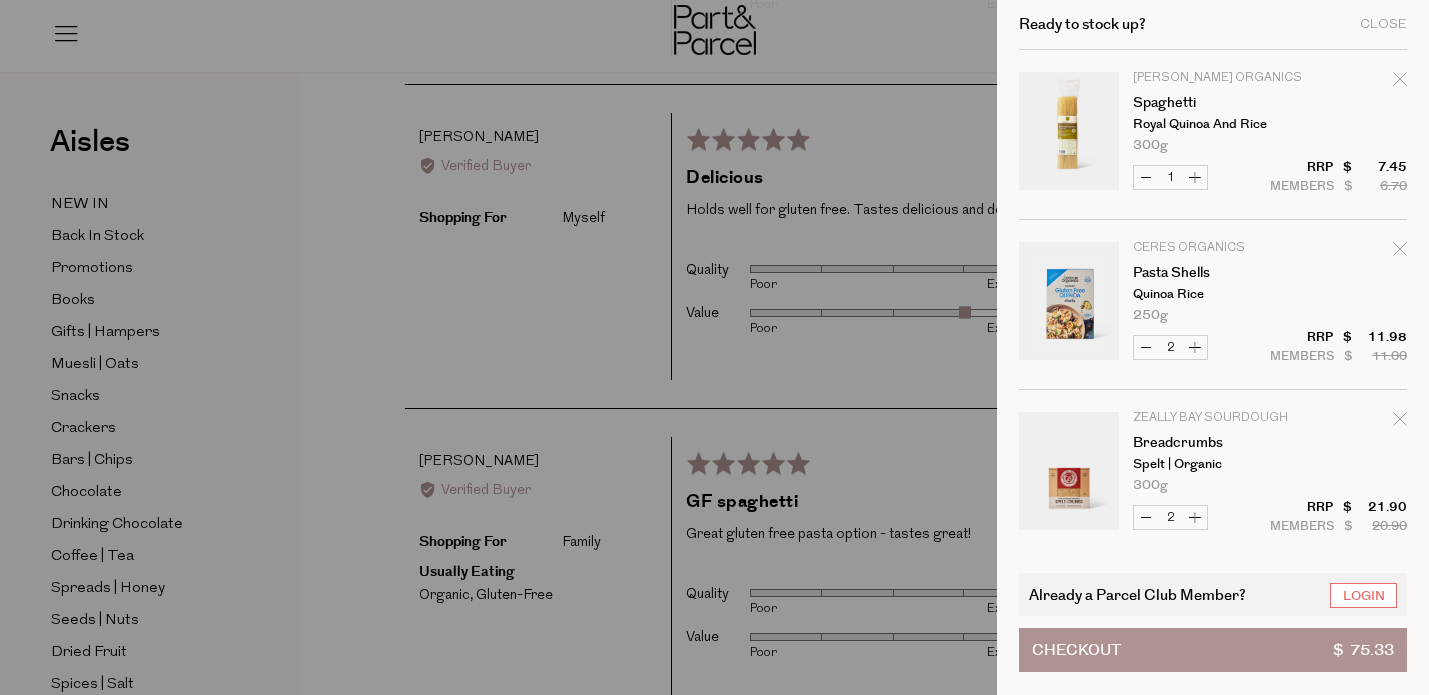 click on "Increase Spaghetti" at bounding box center (1195, 177) 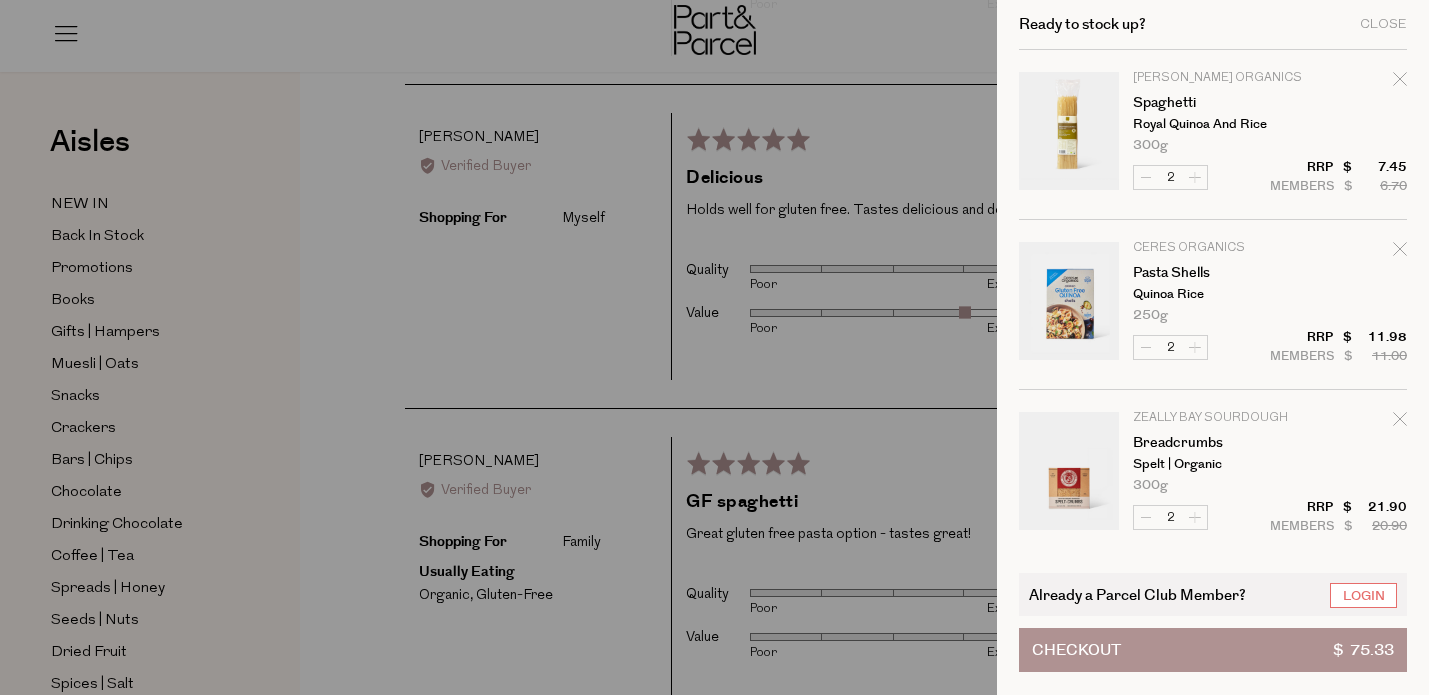 scroll, scrollTop: 0, scrollLeft: 0, axis: both 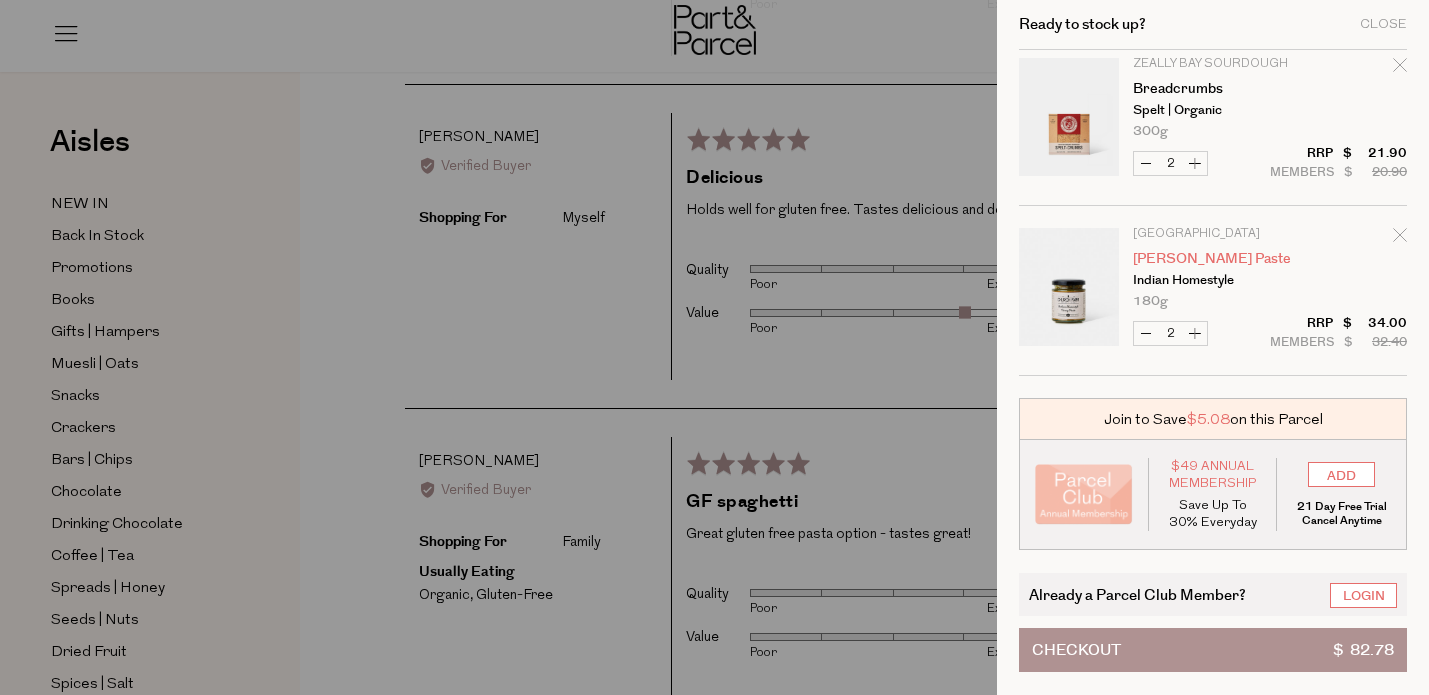 click on "[PERSON_NAME] Paste" at bounding box center [1210, 259] 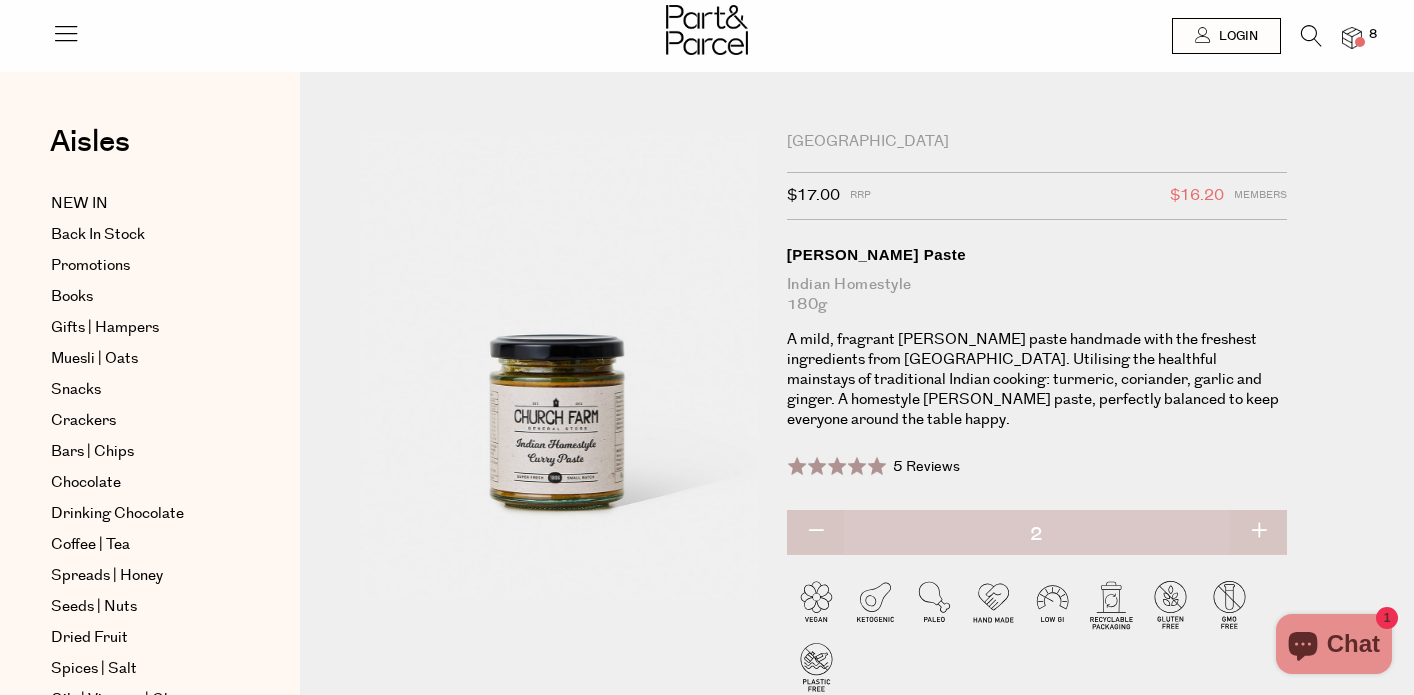 scroll, scrollTop: 0, scrollLeft: 0, axis: both 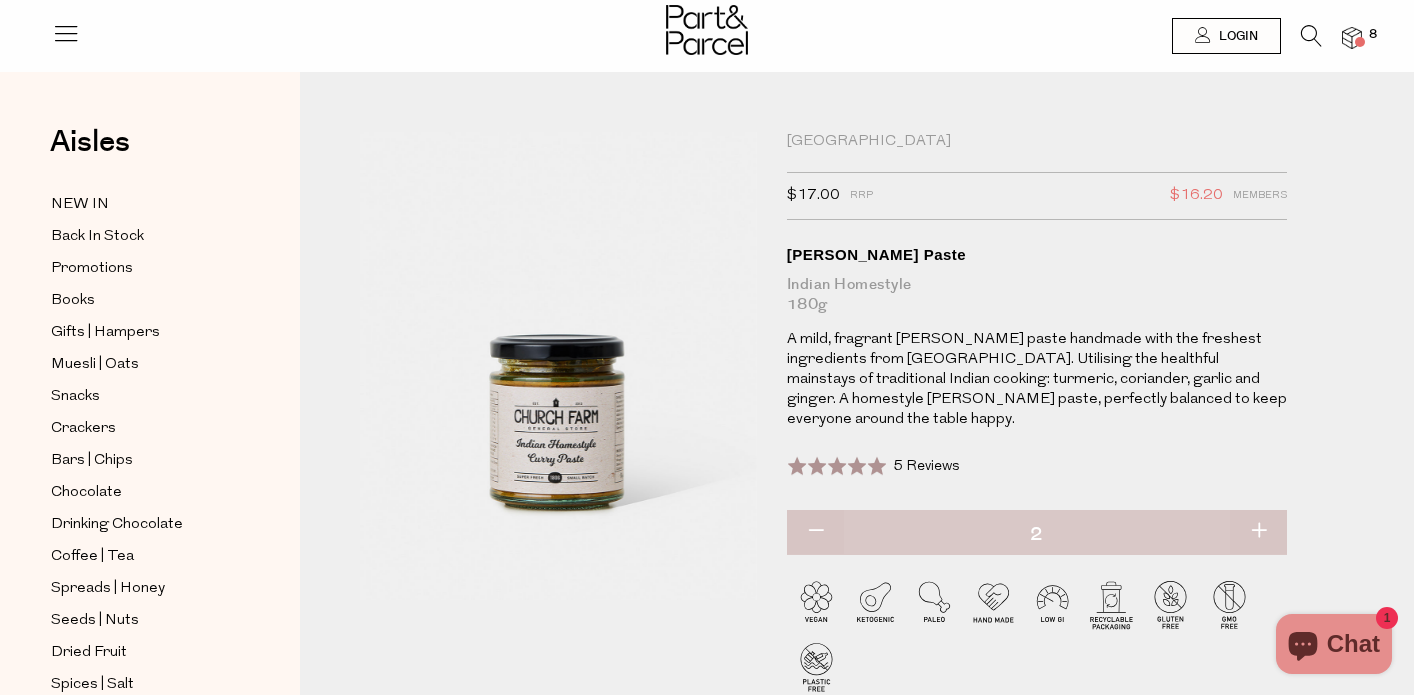 click on "[PERSON_NAME] Paste" at bounding box center [1037, 255] 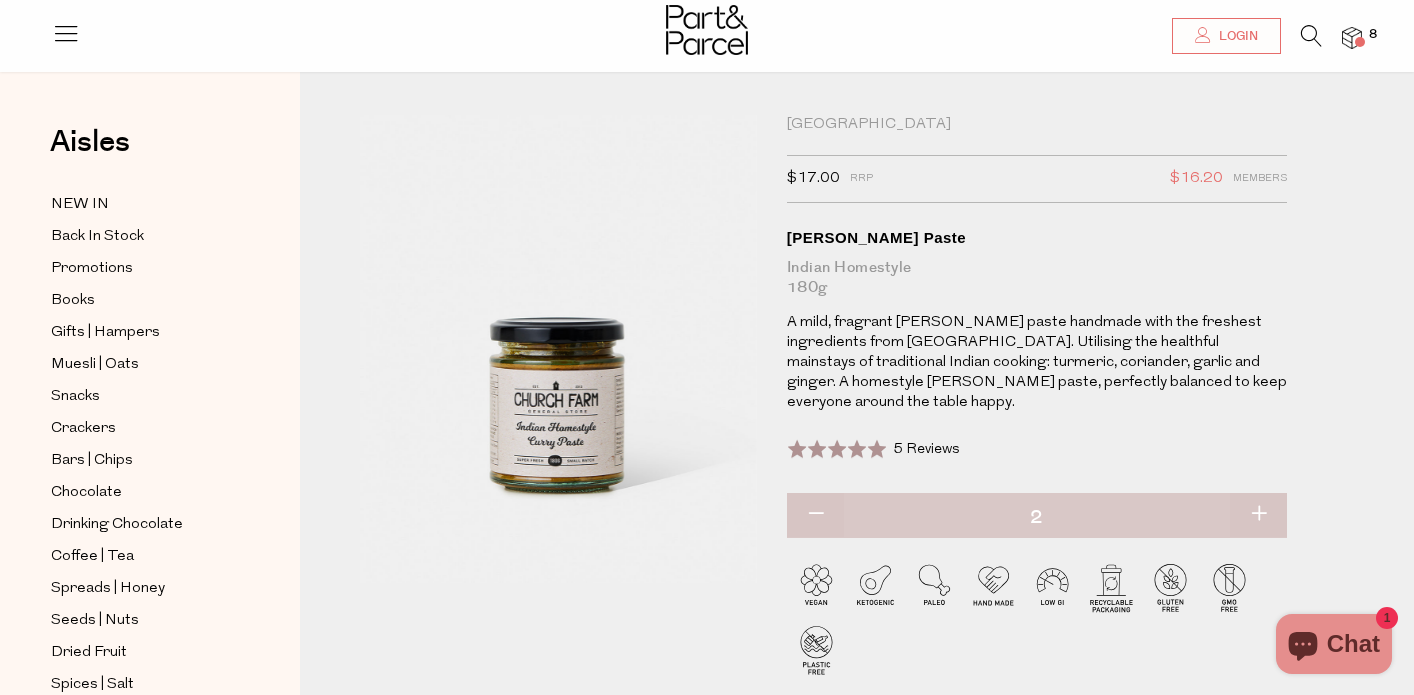 scroll, scrollTop: 0, scrollLeft: 0, axis: both 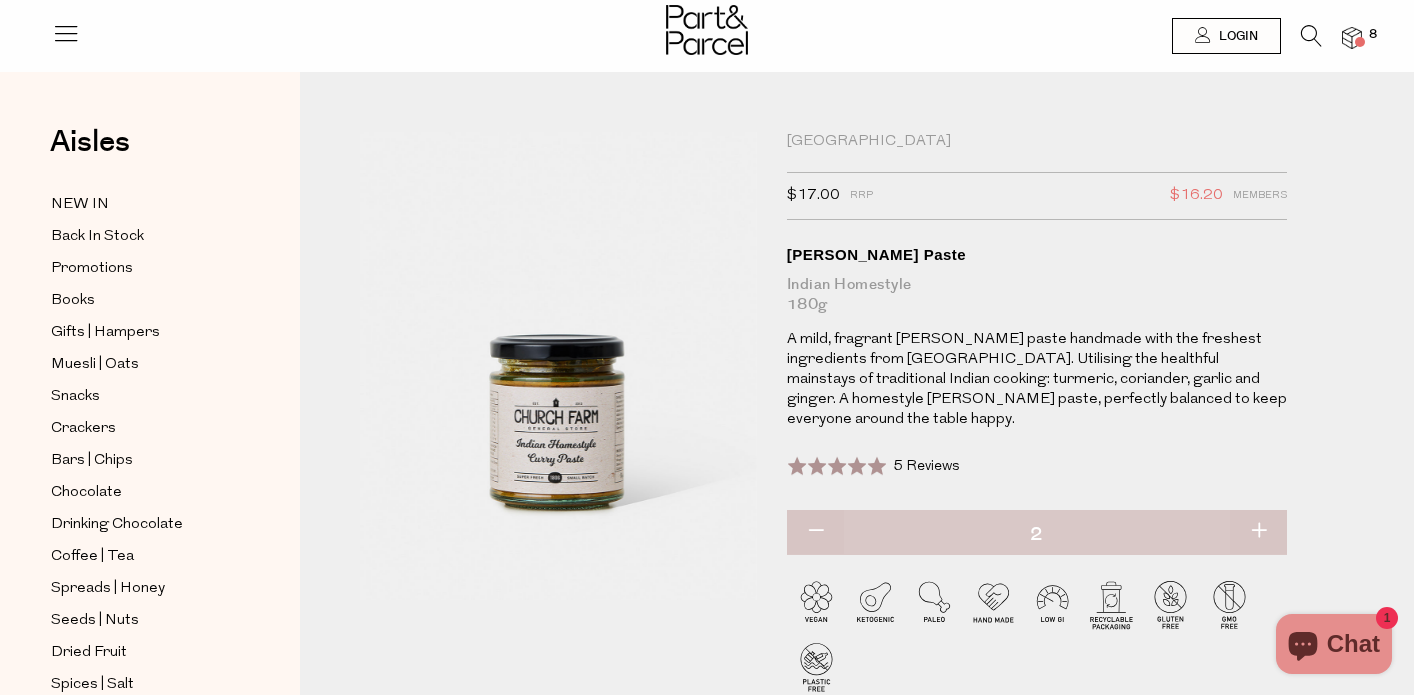 click on "[GEOGRAPHIC_DATA]" at bounding box center (1037, 142) 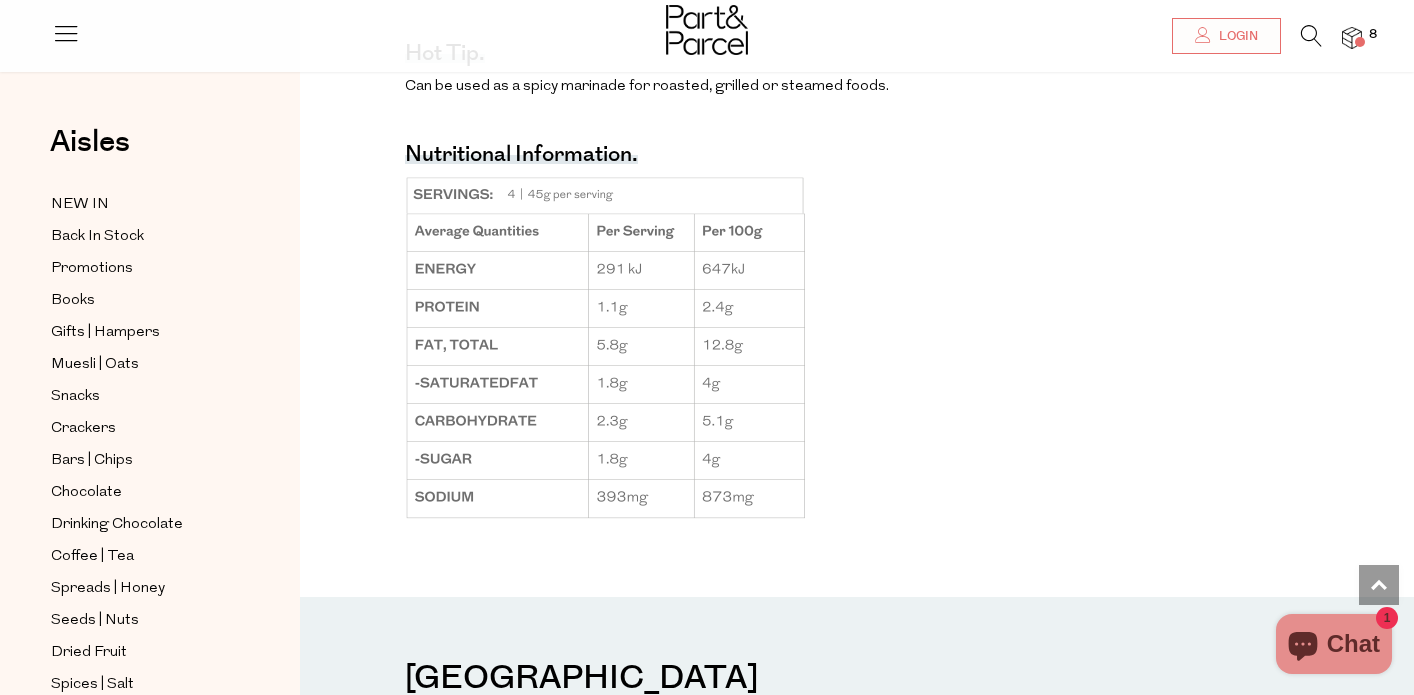 scroll, scrollTop: 1493, scrollLeft: 0, axis: vertical 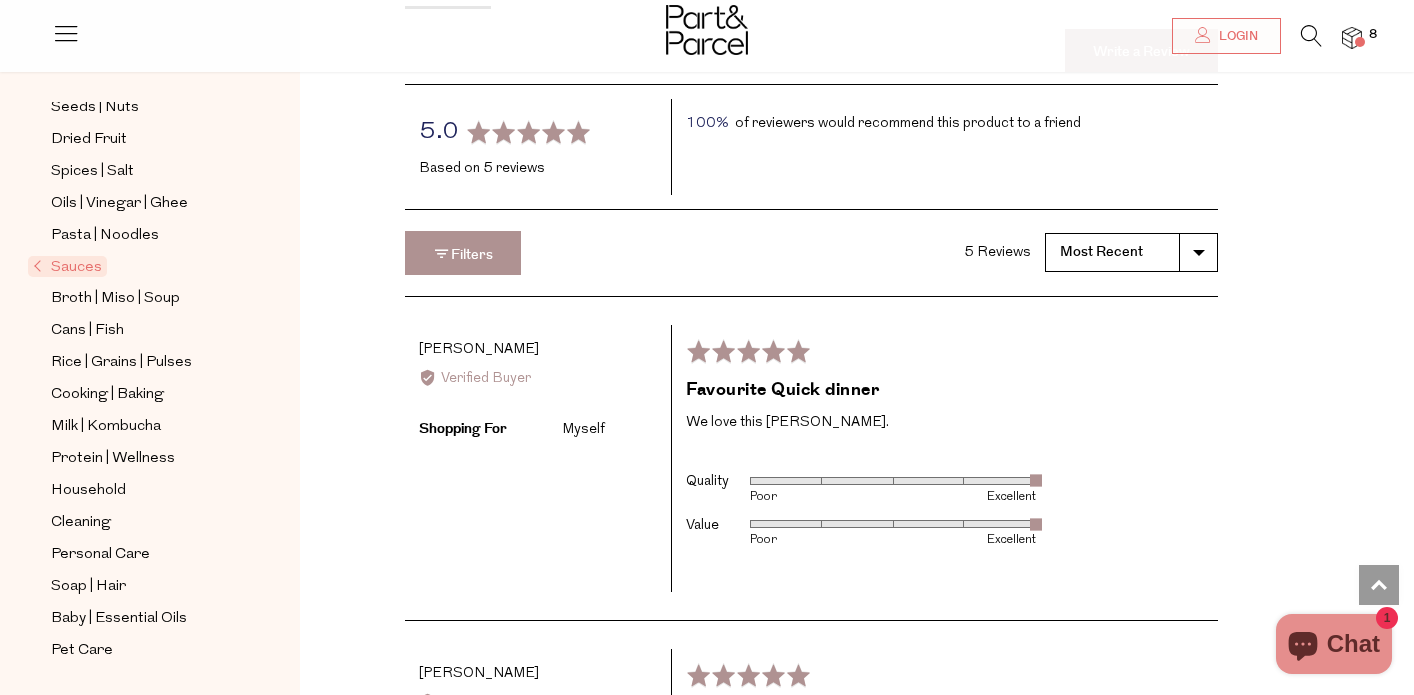 click at bounding box center [1311, 36] 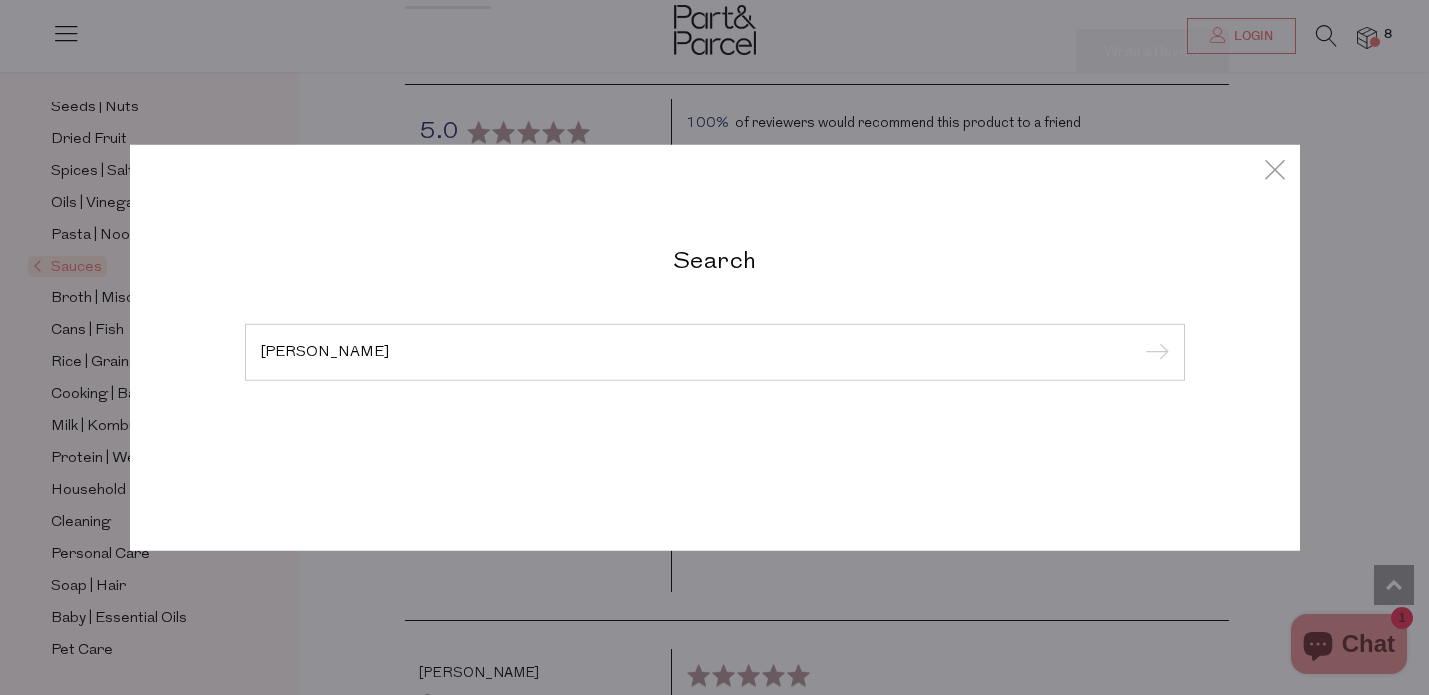 type on "curry" 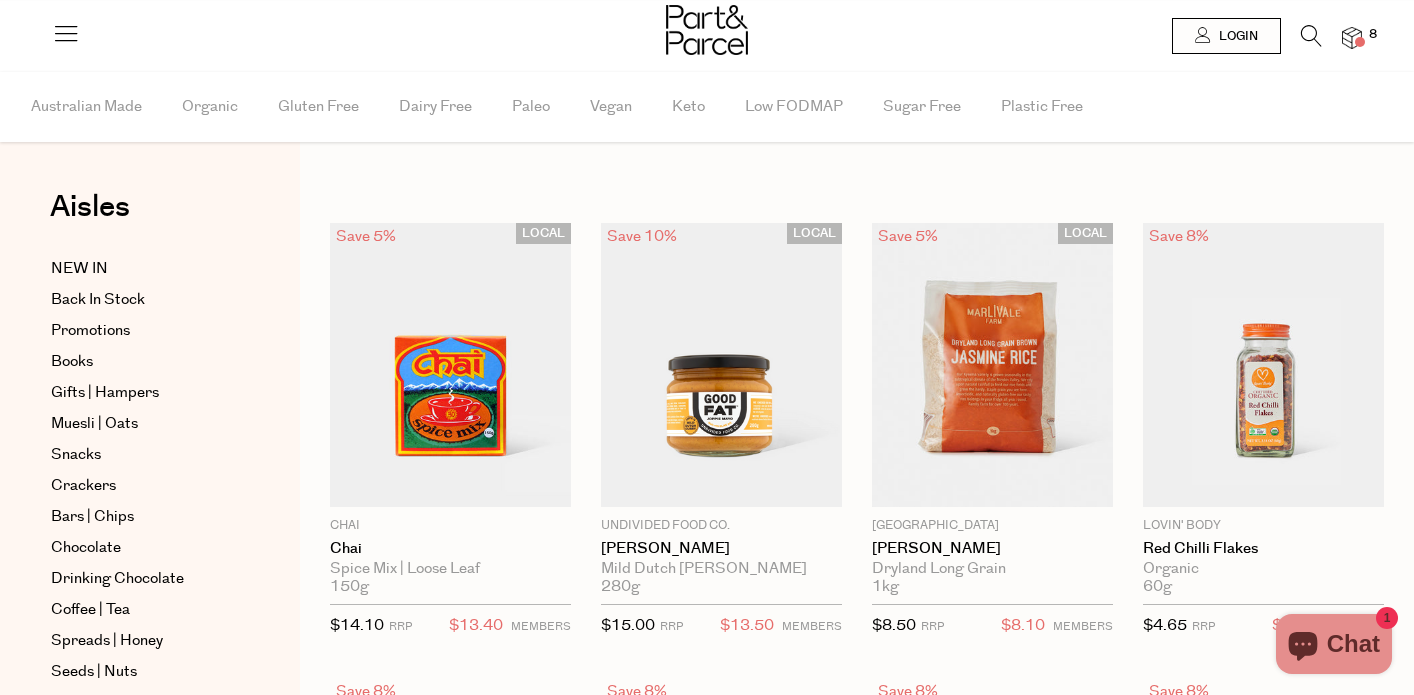 scroll, scrollTop: 0, scrollLeft: 0, axis: both 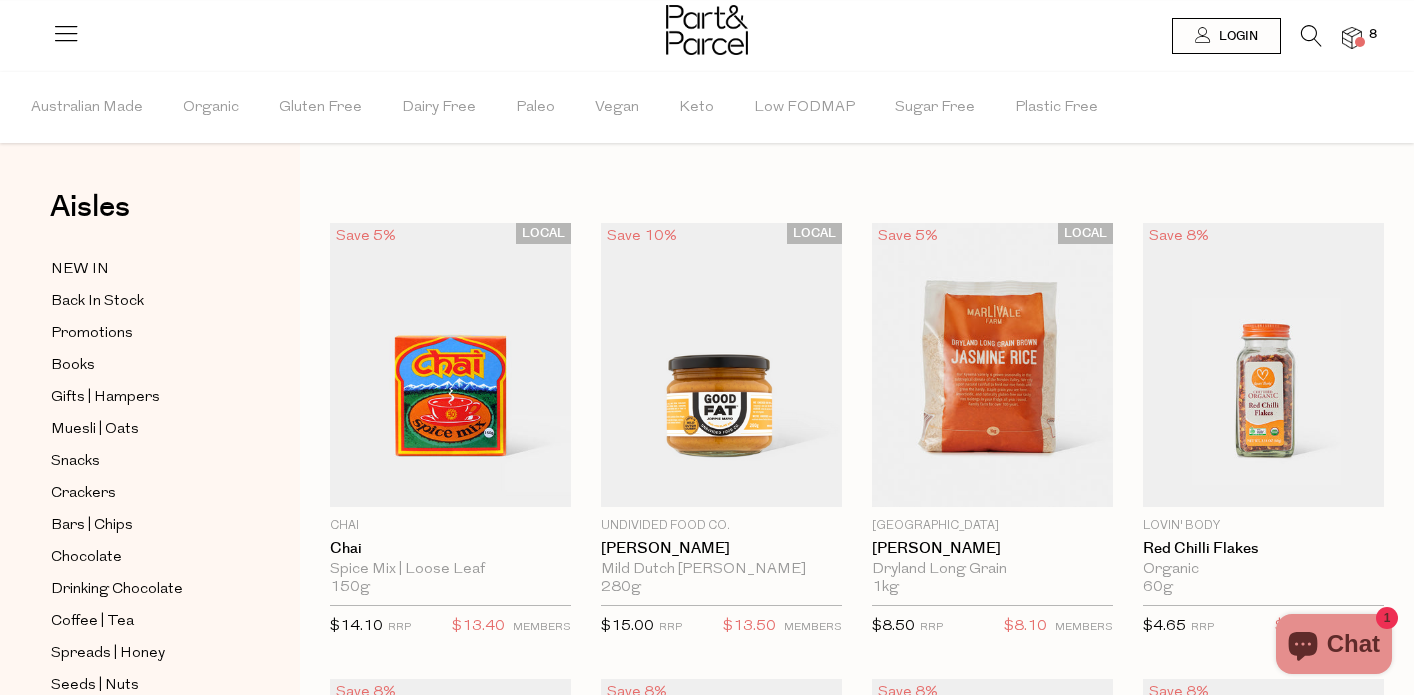 type on "2" 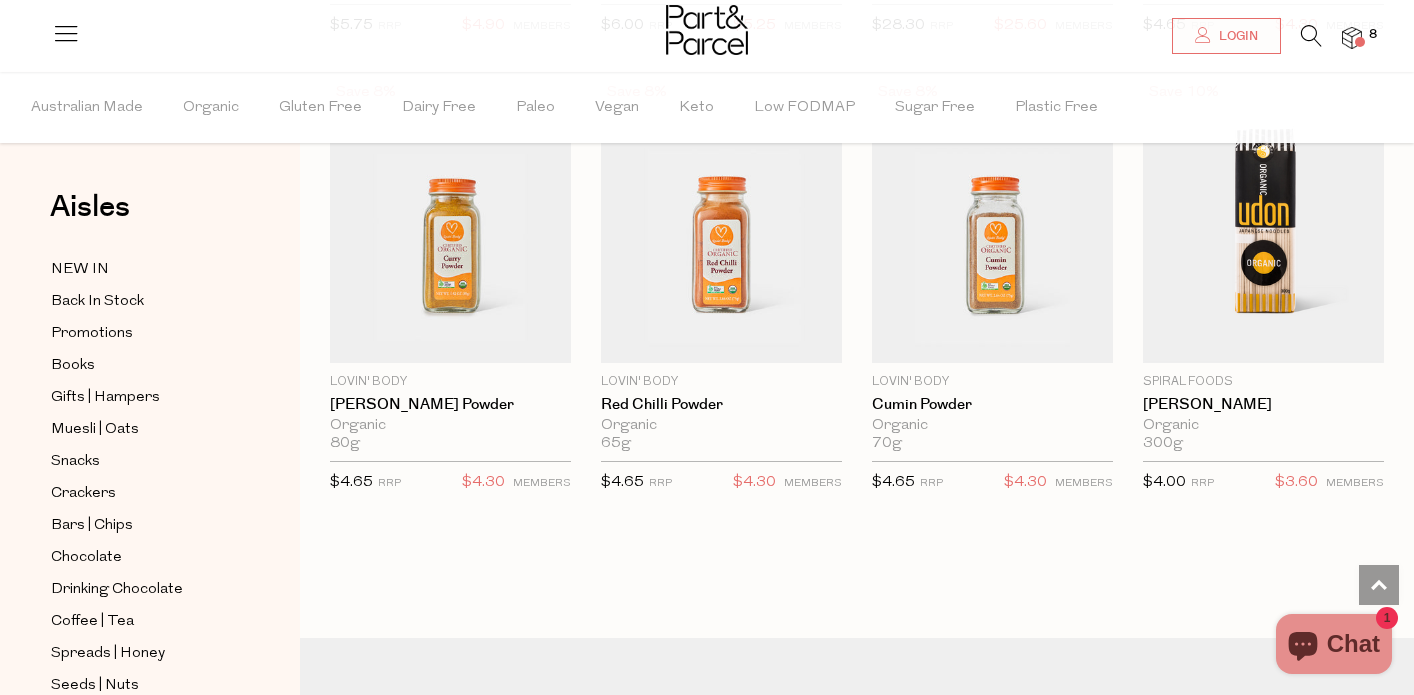 scroll, scrollTop: 2625, scrollLeft: 0, axis: vertical 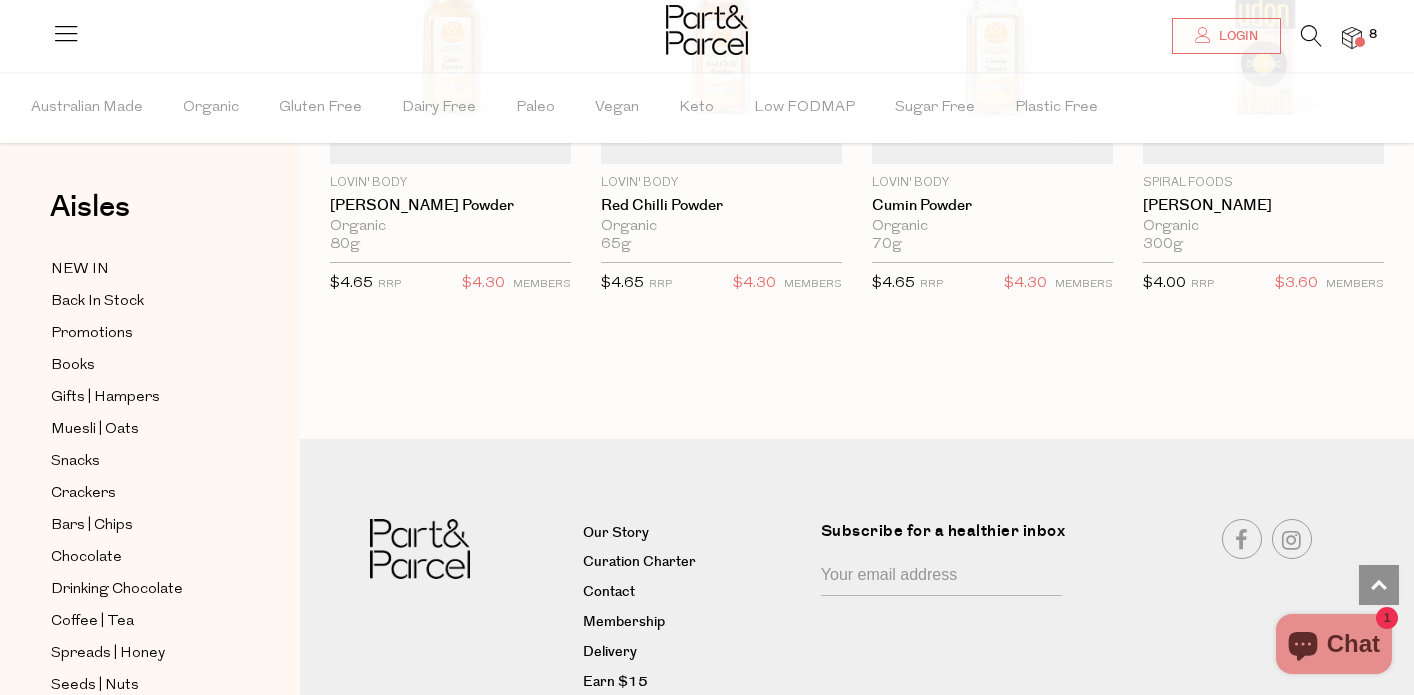click at bounding box center (1352, 38) 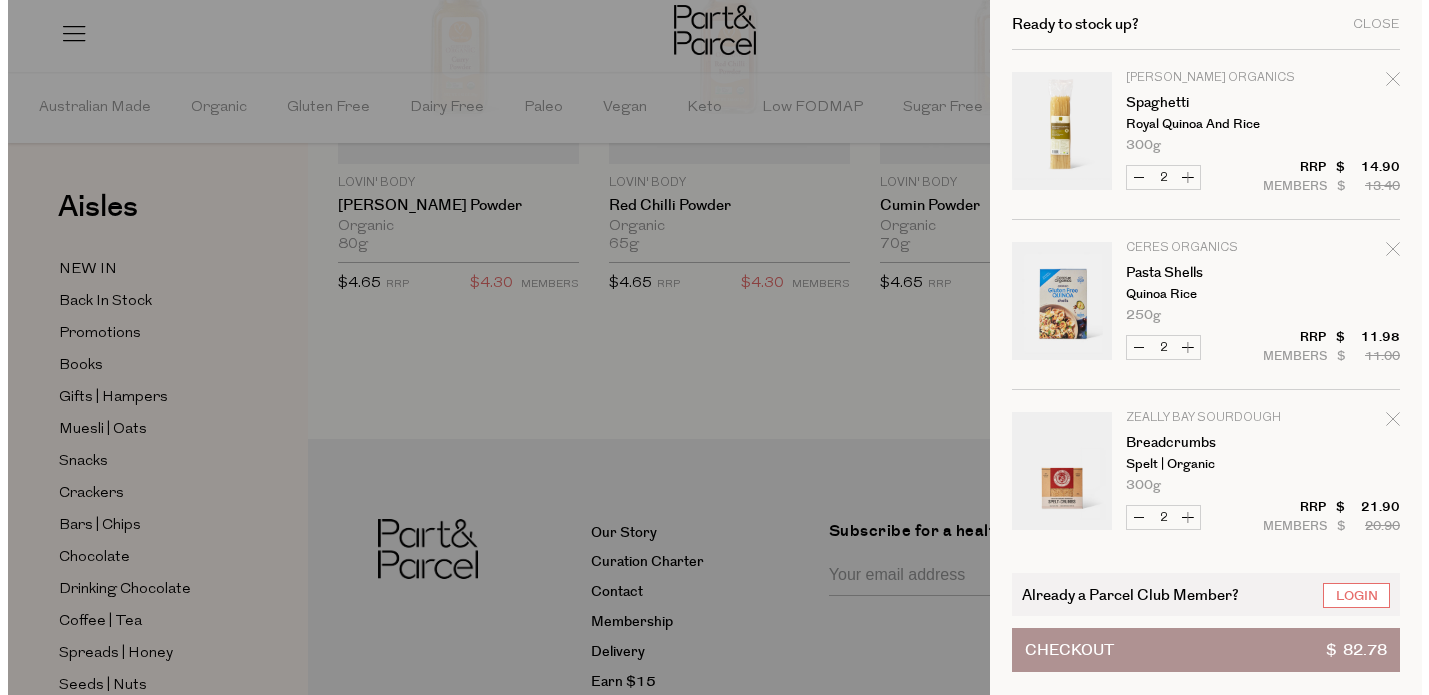 scroll, scrollTop: 2647, scrollLeft: 0, axis: vertical 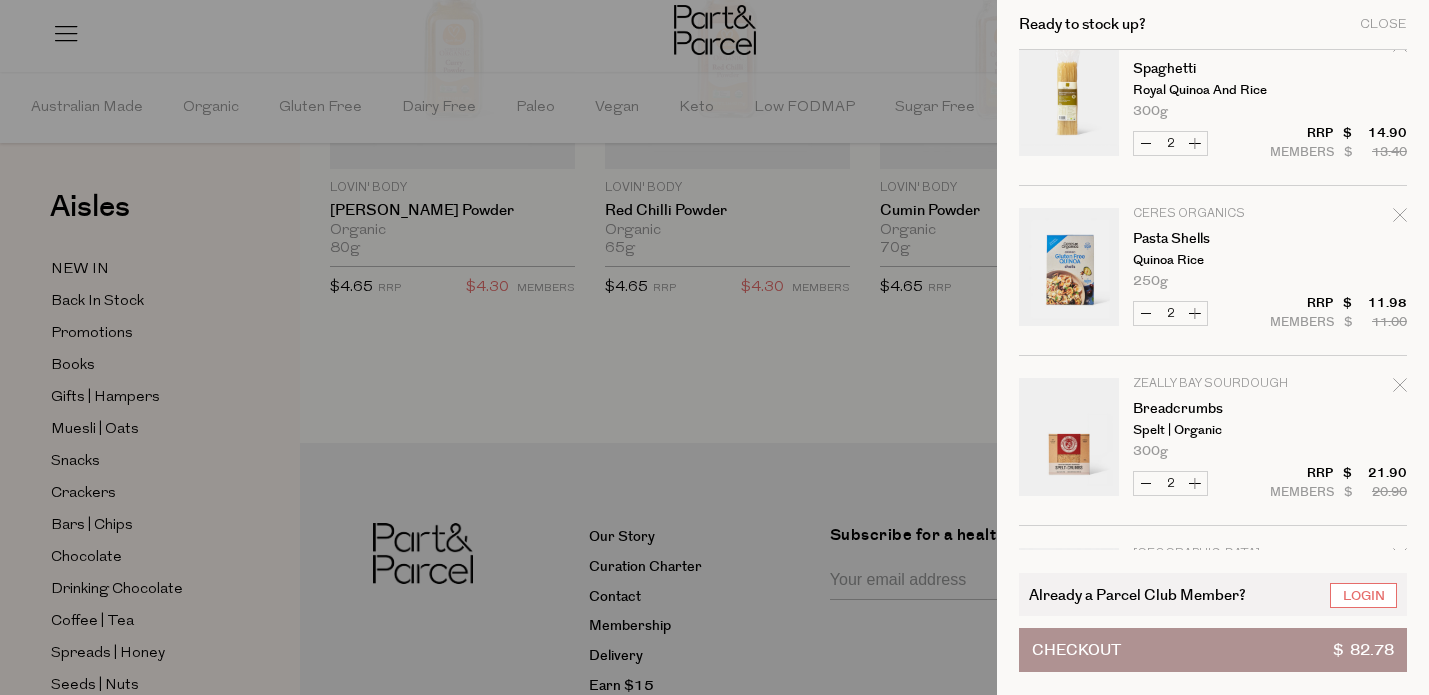 click on "Decrease Pasta Shells" at bounding box center [1146, 313] 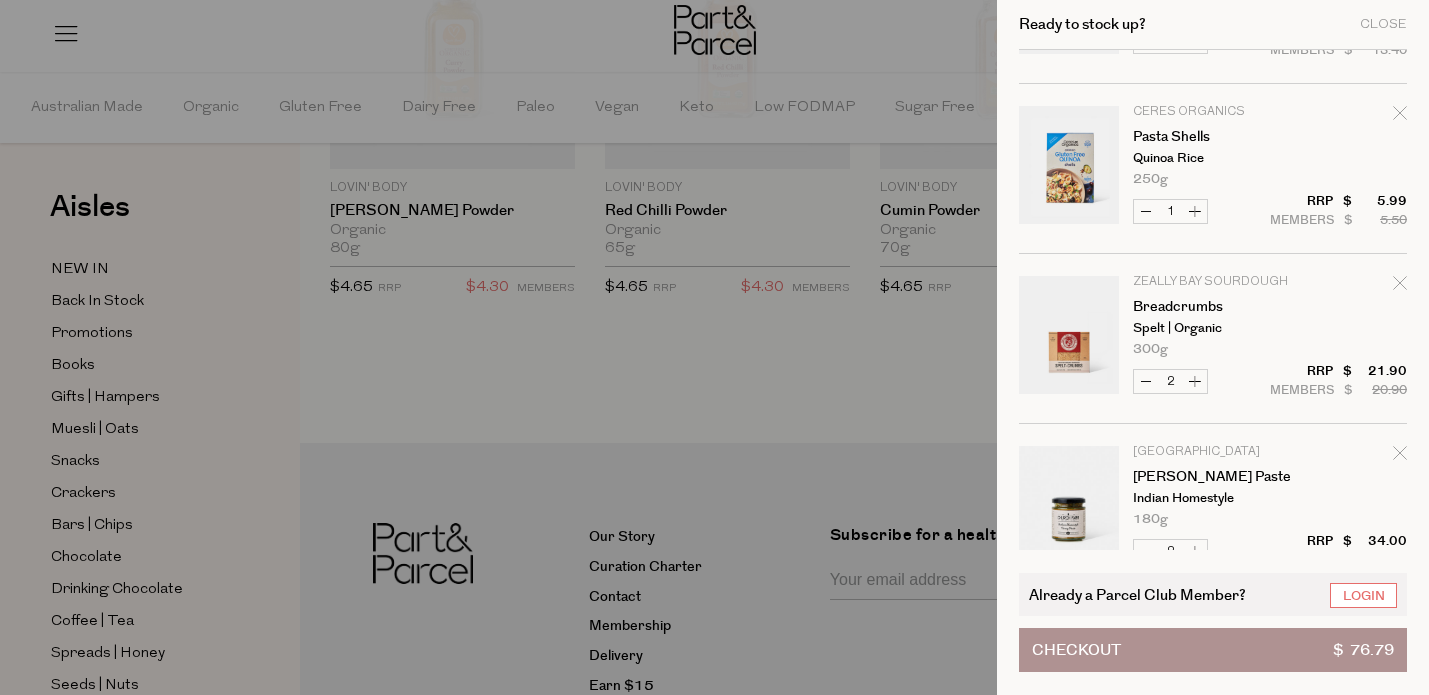 scroll, scrollTop: 139, scrollLeft: 0, axis: vertical 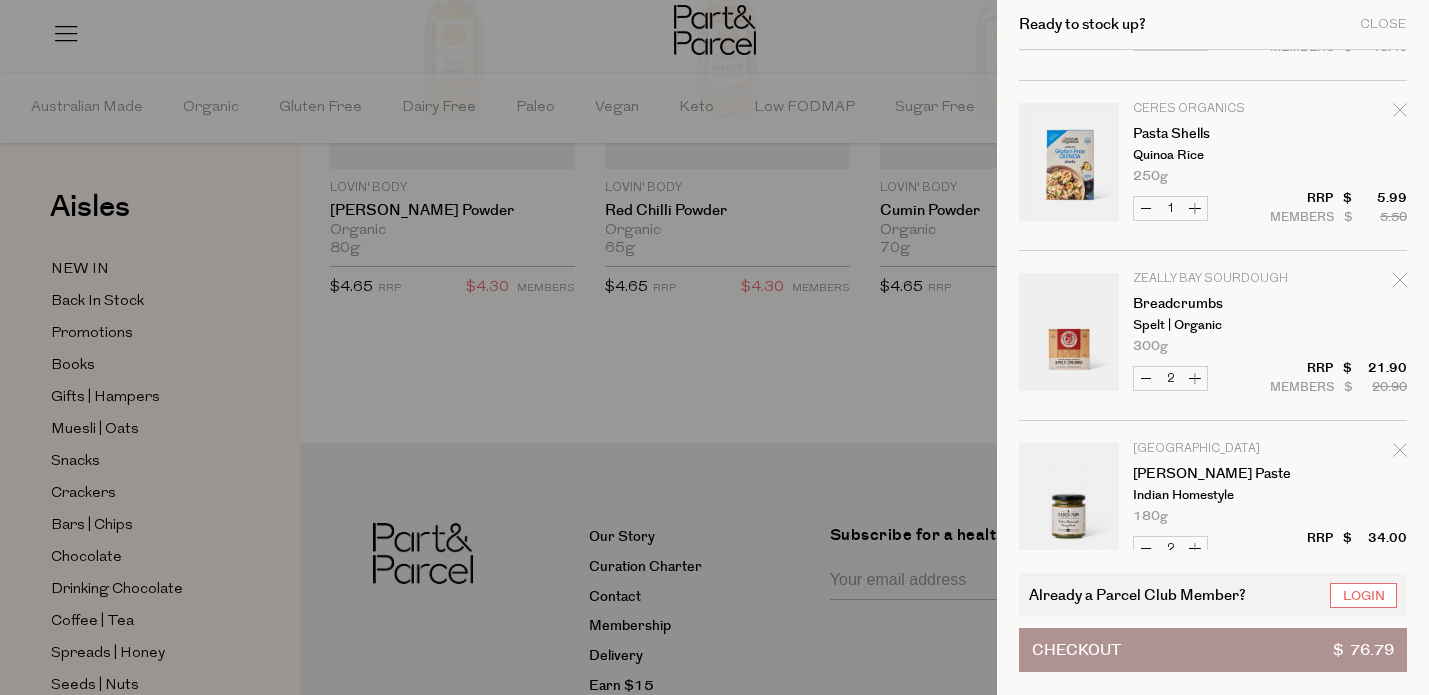 click on "Increase Pasta Shells" at bounding box center (1195, 208) 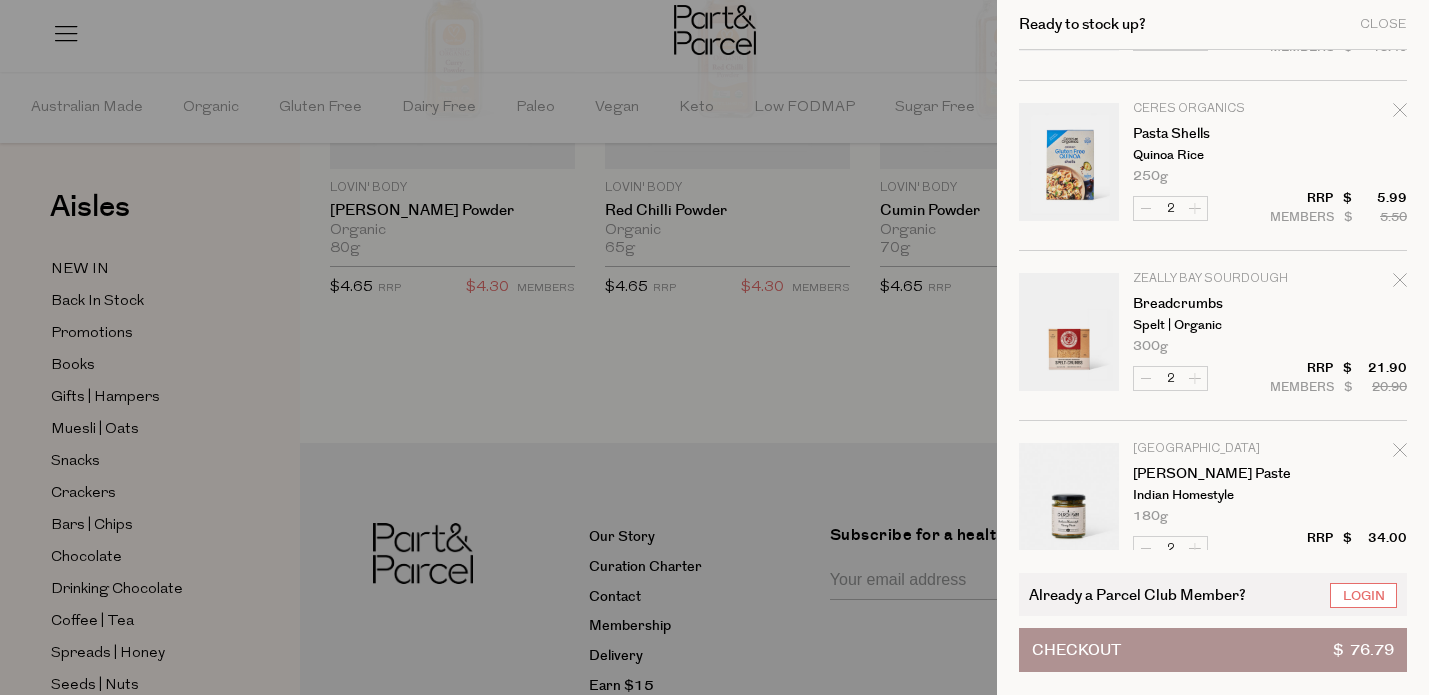 click on "Checkout $ 76.79" at bounding box center [1213, 650] 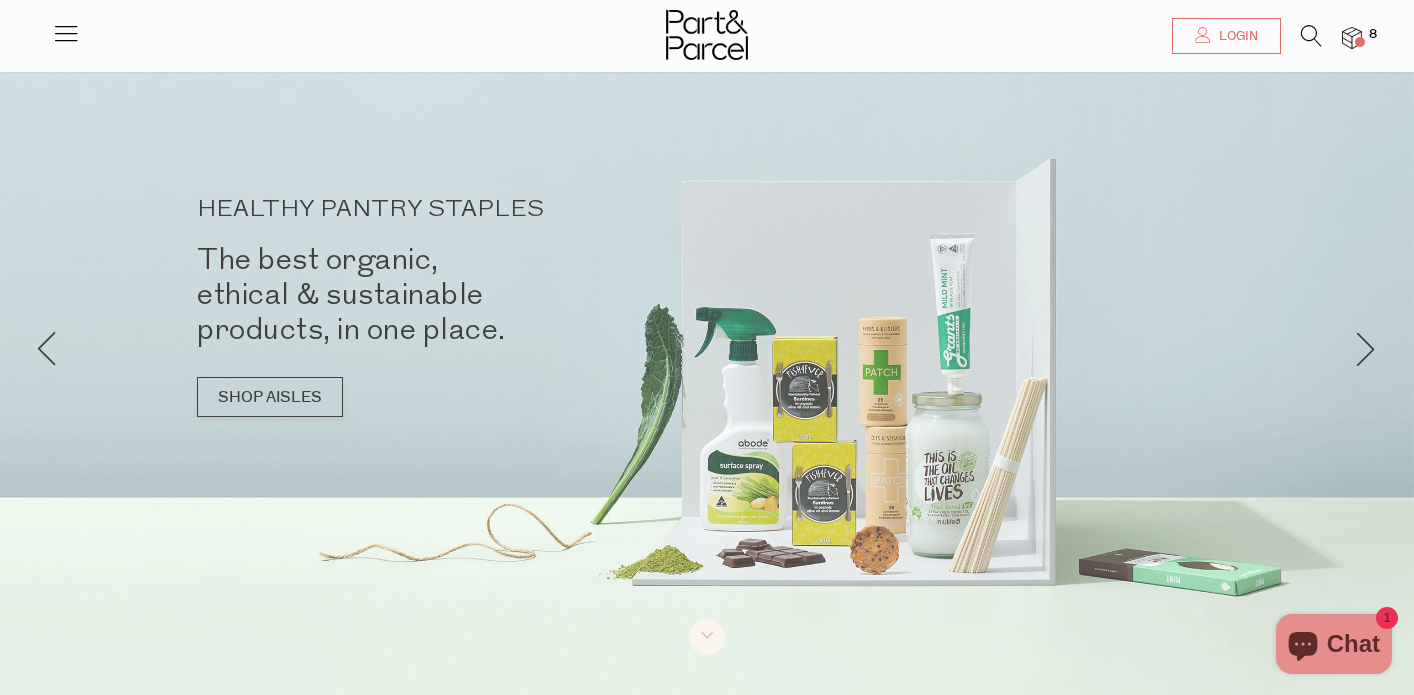 scroll, scrollTop: 1338, scrollLeft: 0, axis: vertical 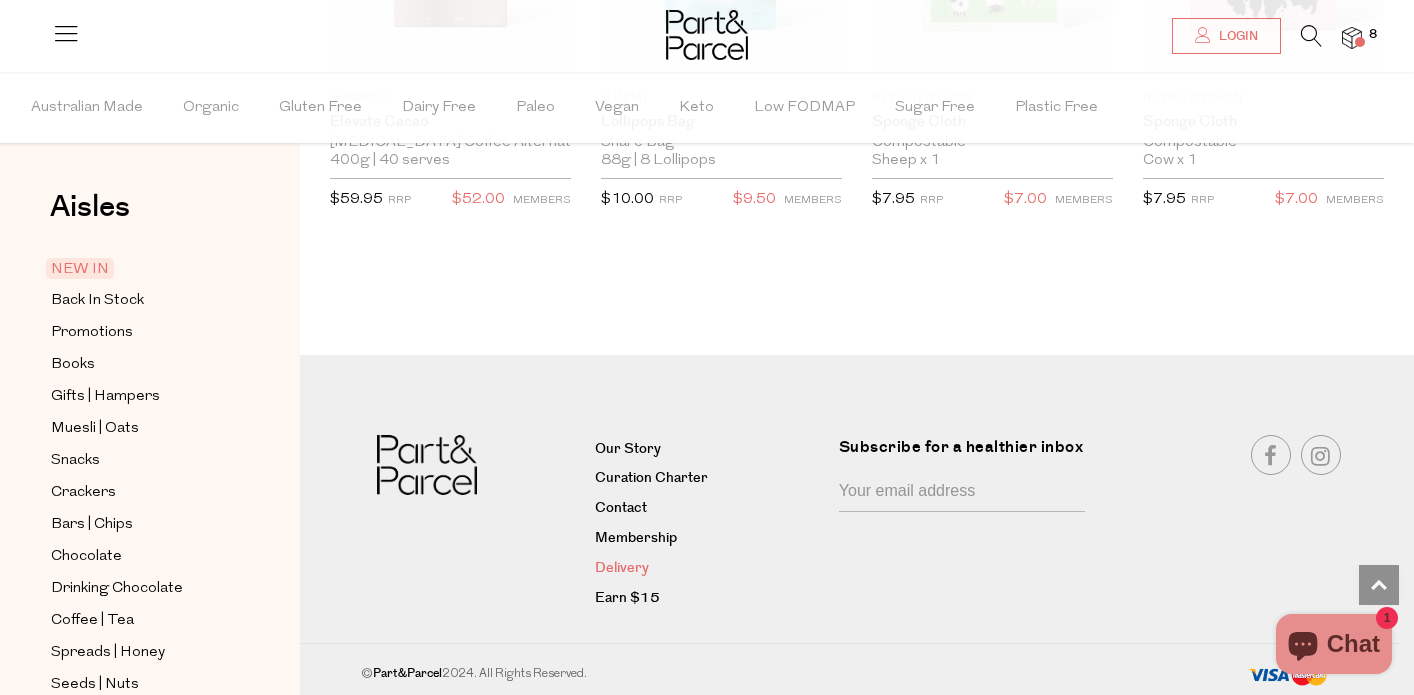 click on "Delivery" at bounding box center (709, 569) 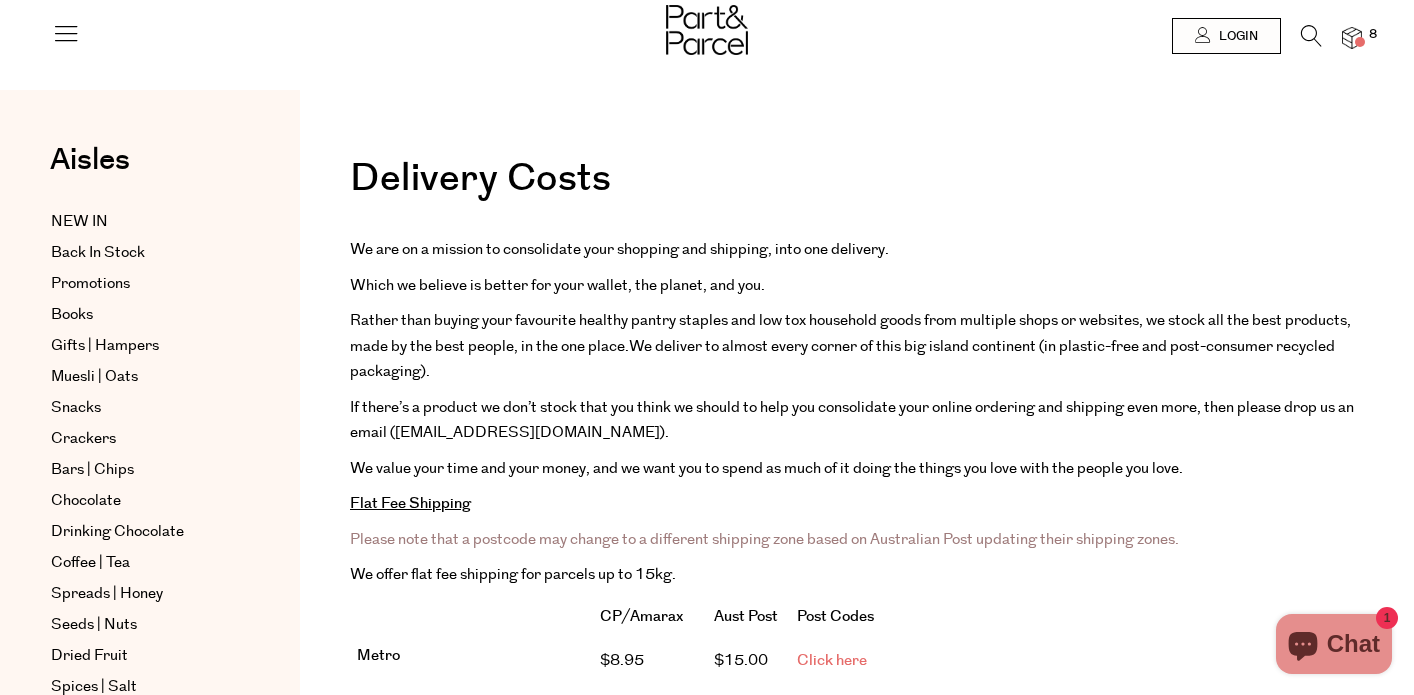 scroll, scrollTop: 0, scrollLeft: 0, axis: both 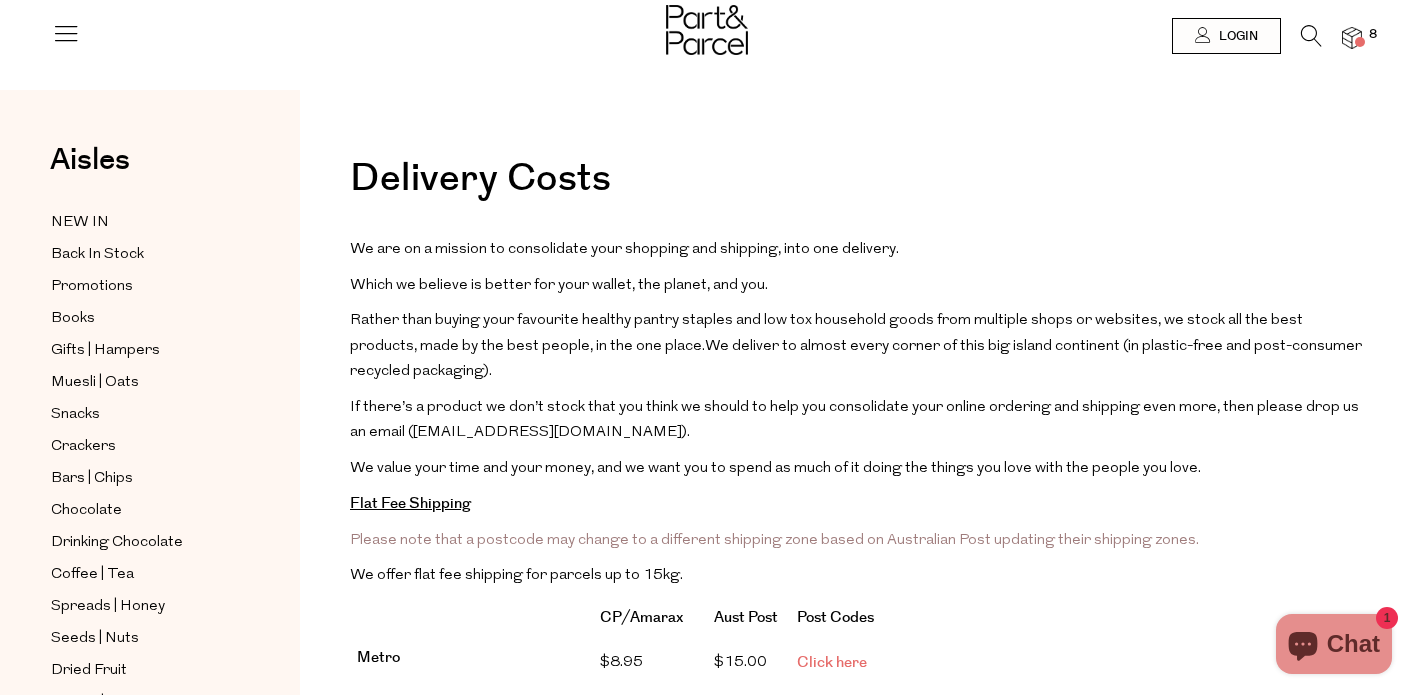 click at bounding box center [1360, 42] 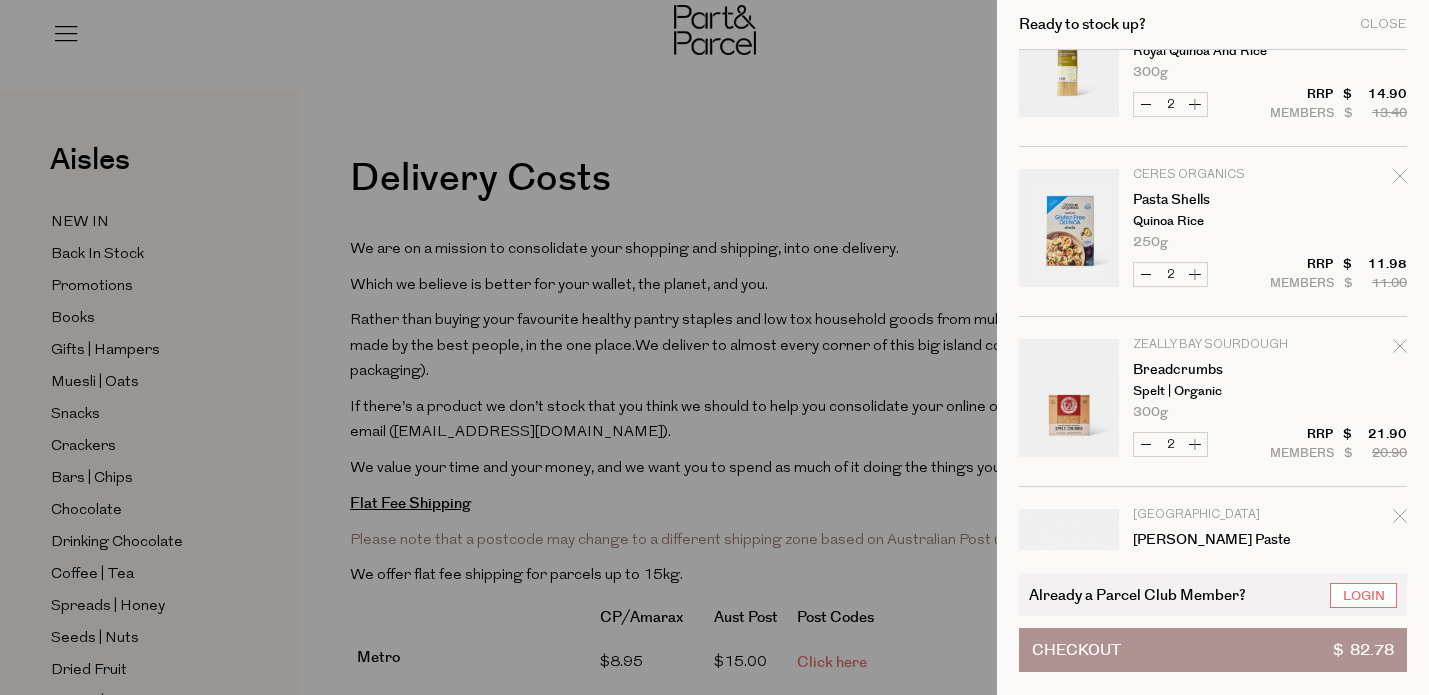scroll, scrollTop: 354, scrollLeft: 0, axis: vertical 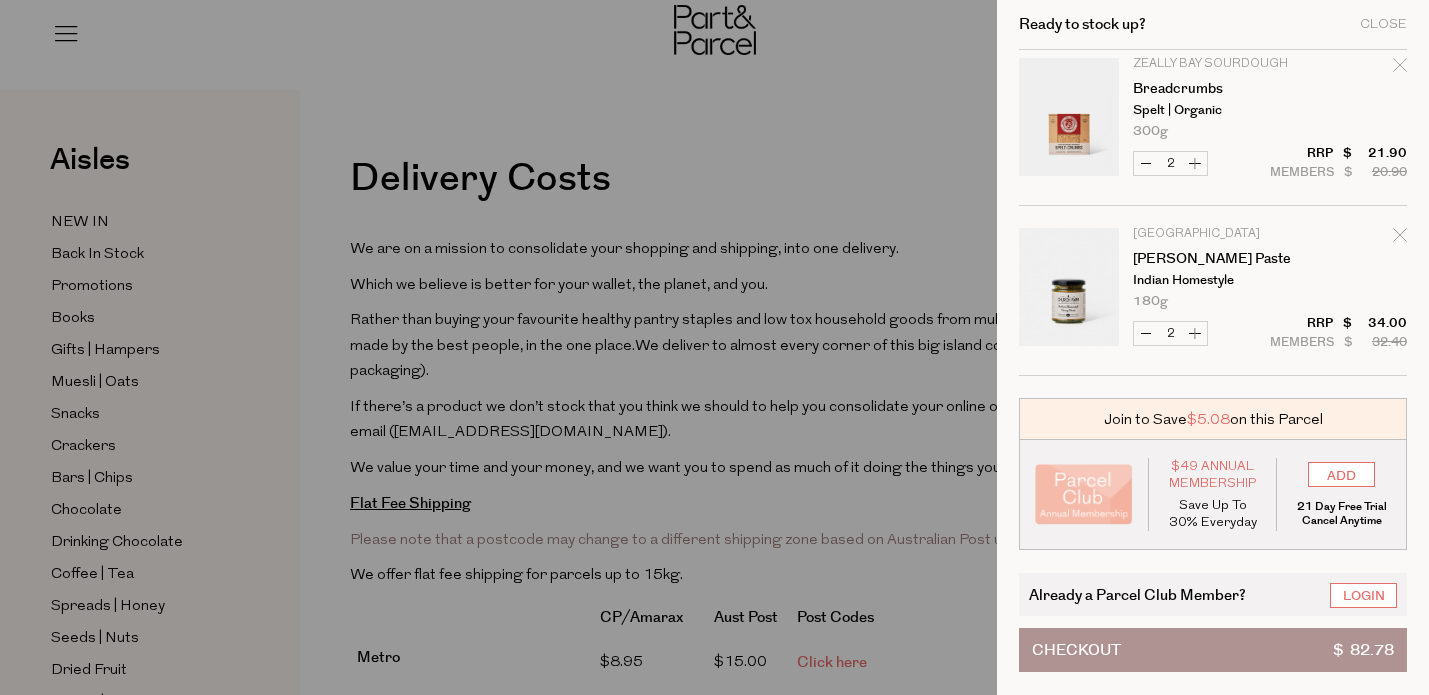 click at bounding box center (714, 347) 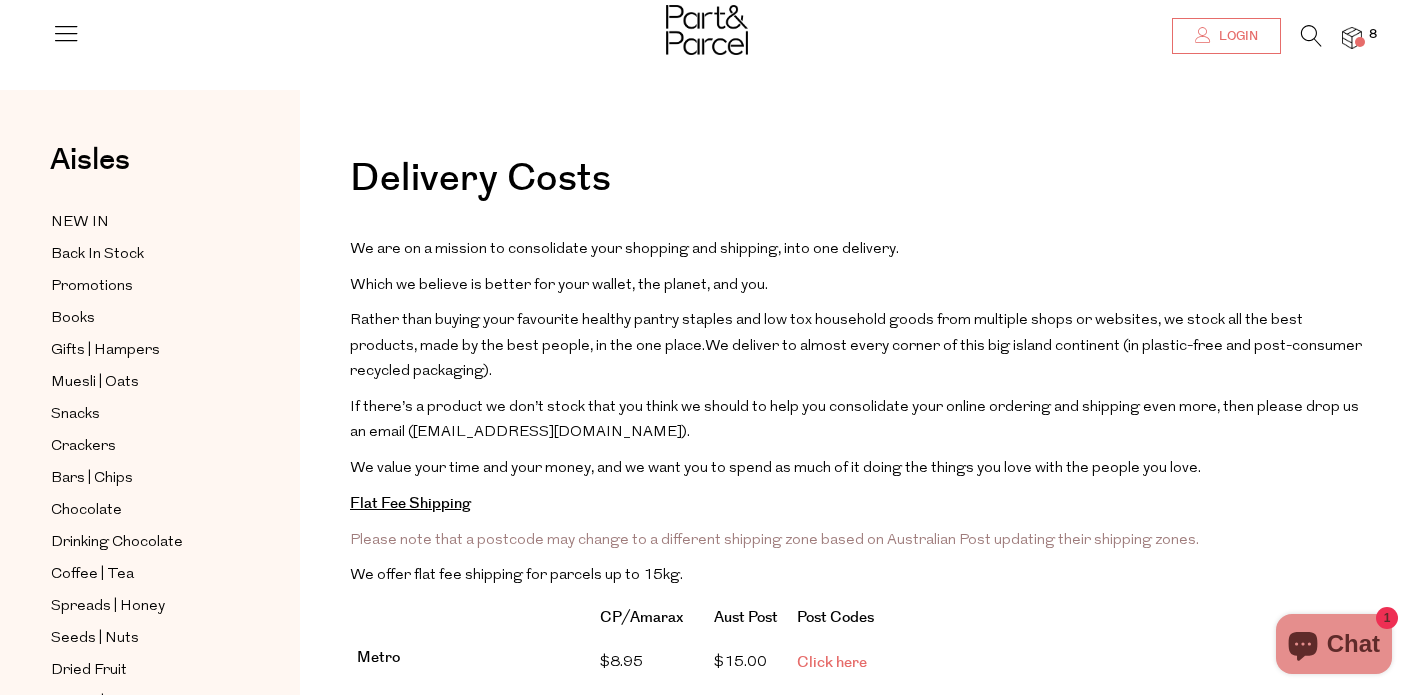 click on "Login" at bounding box center [1226, 36] 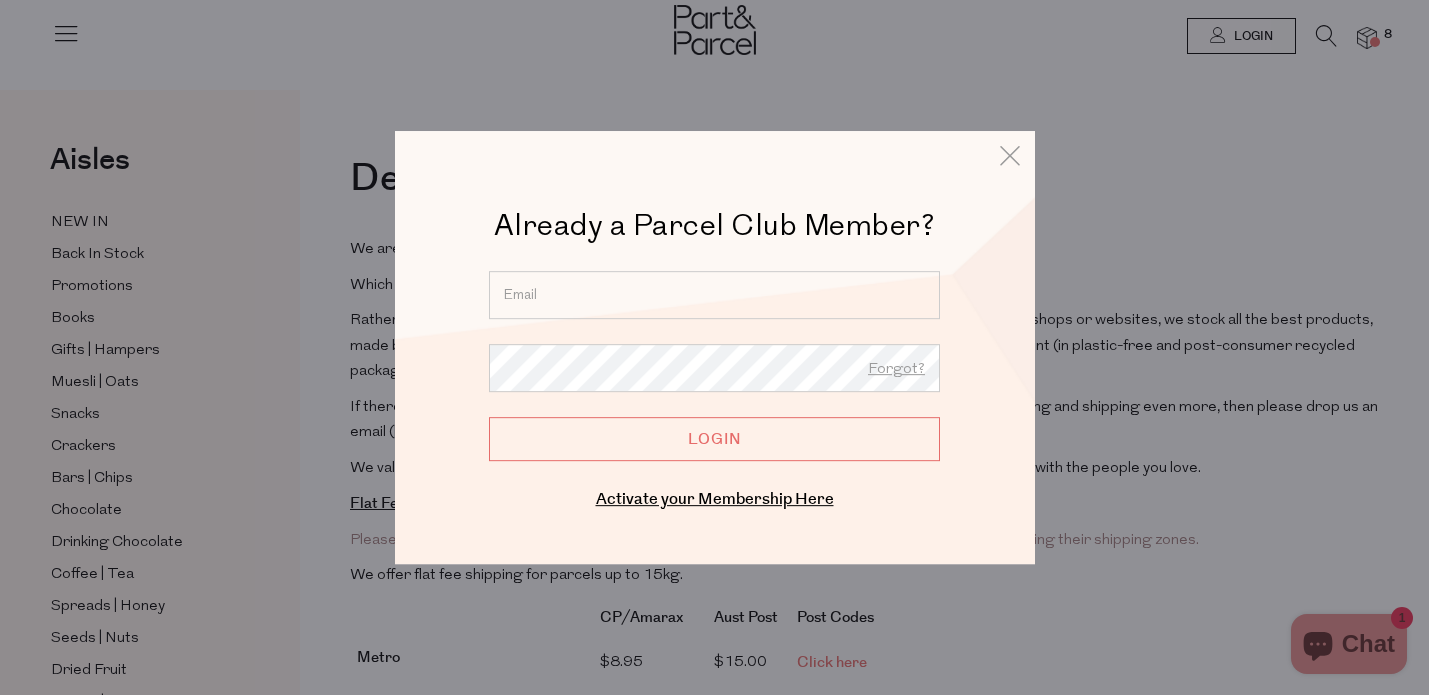 click at bounding box center [714, 295] 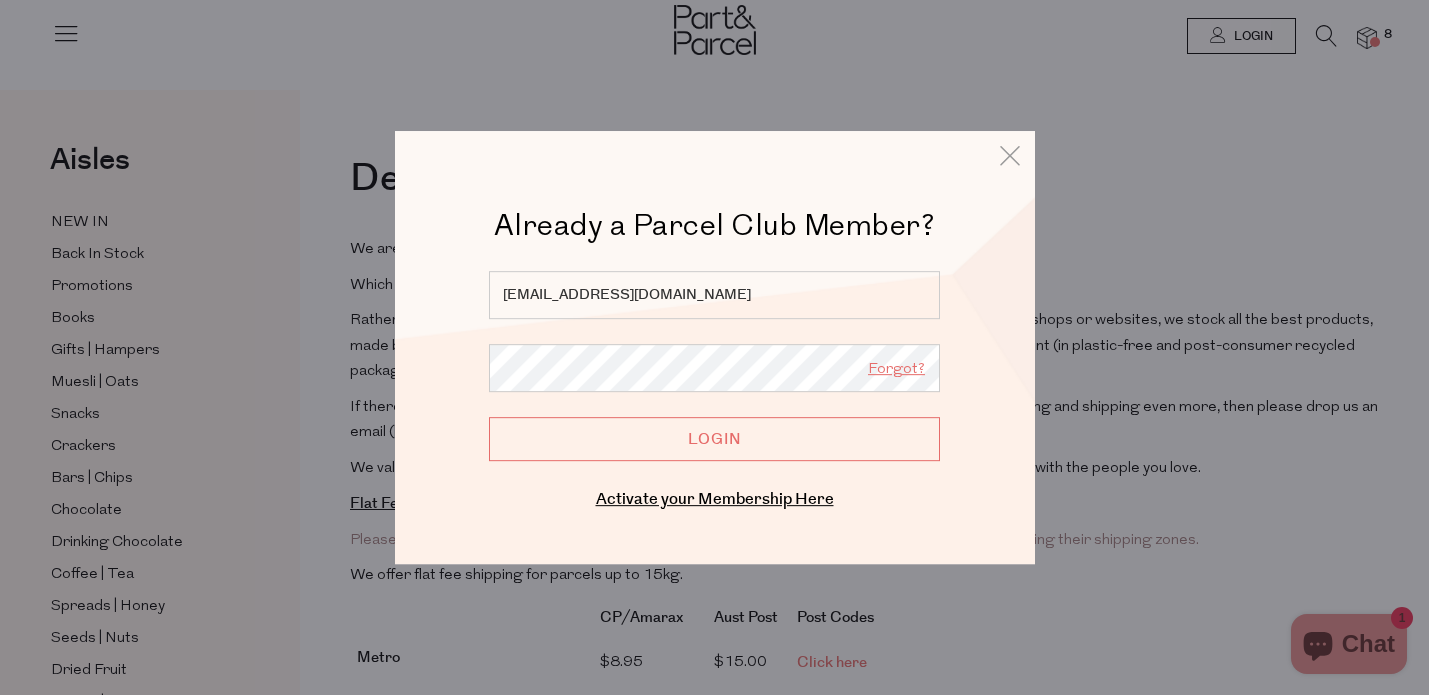 click on "Forgot?" at bounding box center (896, 370) 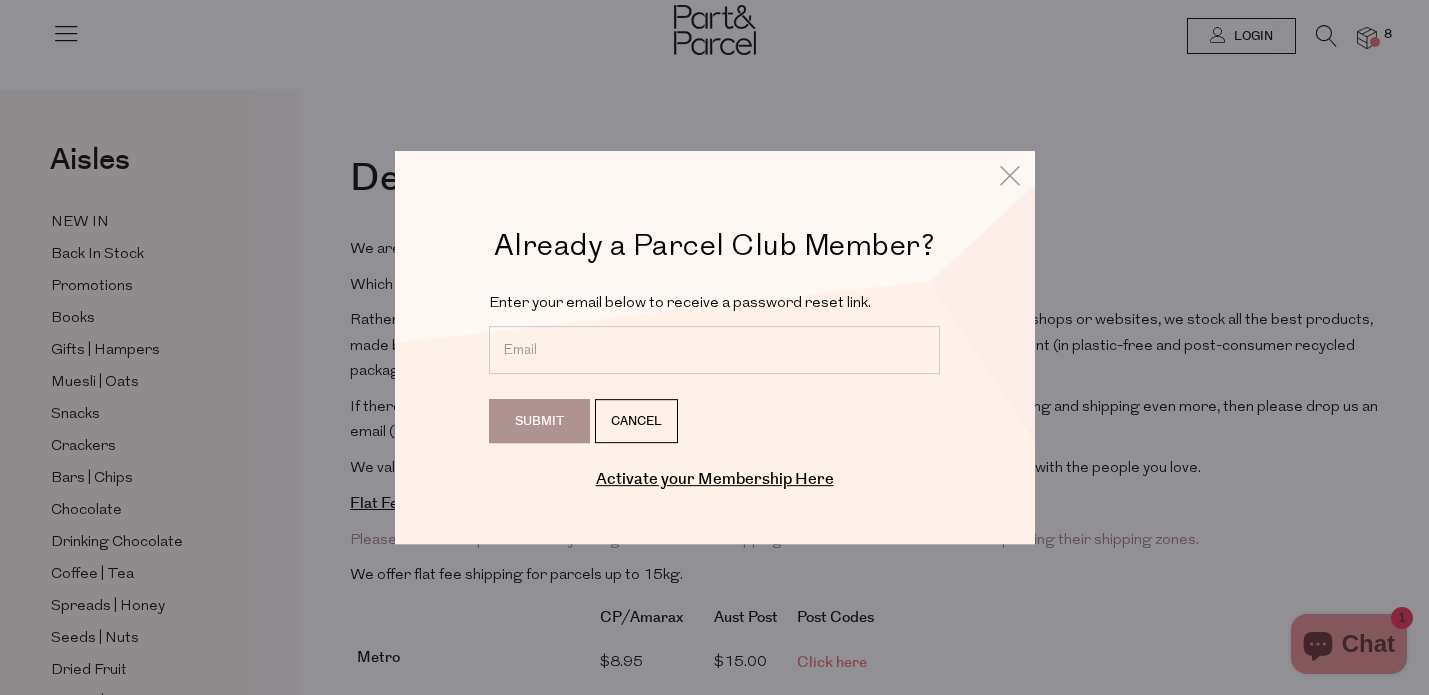 click at bounding box center (714, 350) 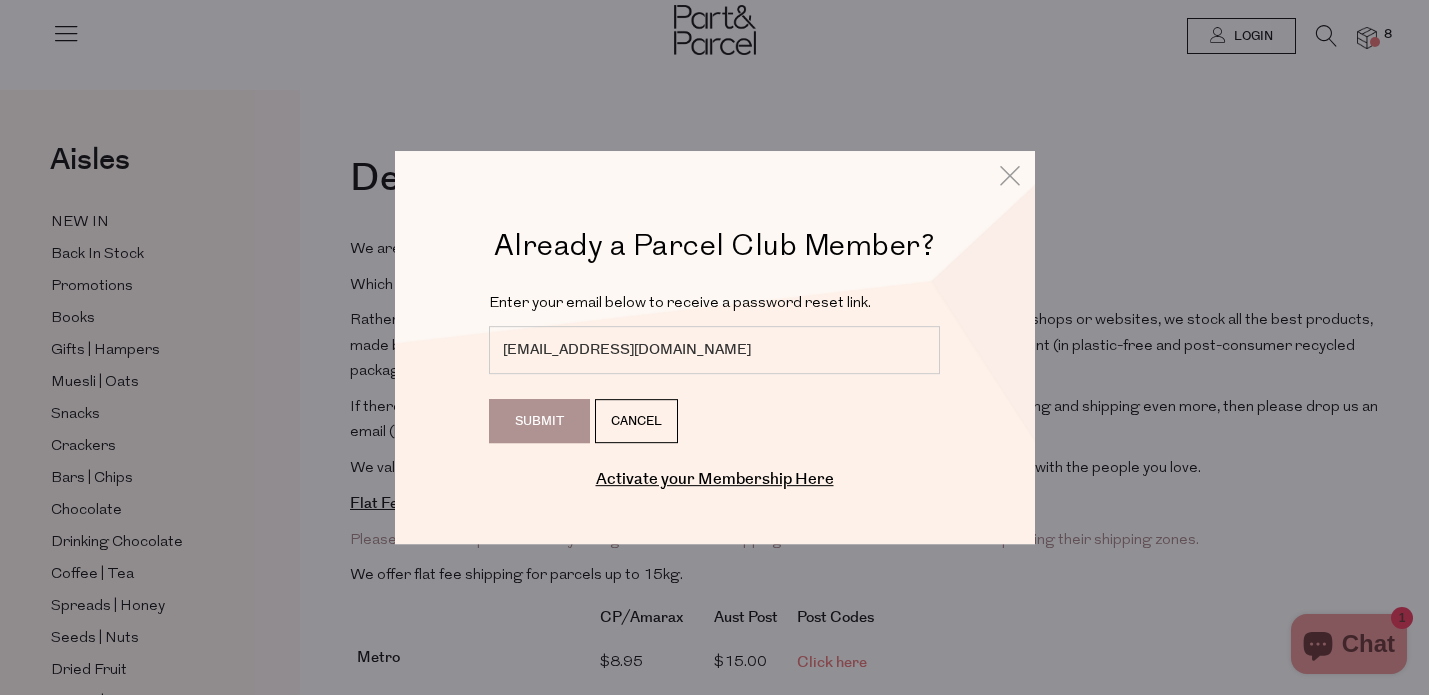 click on "Submit" at bounding box center (539, 421) 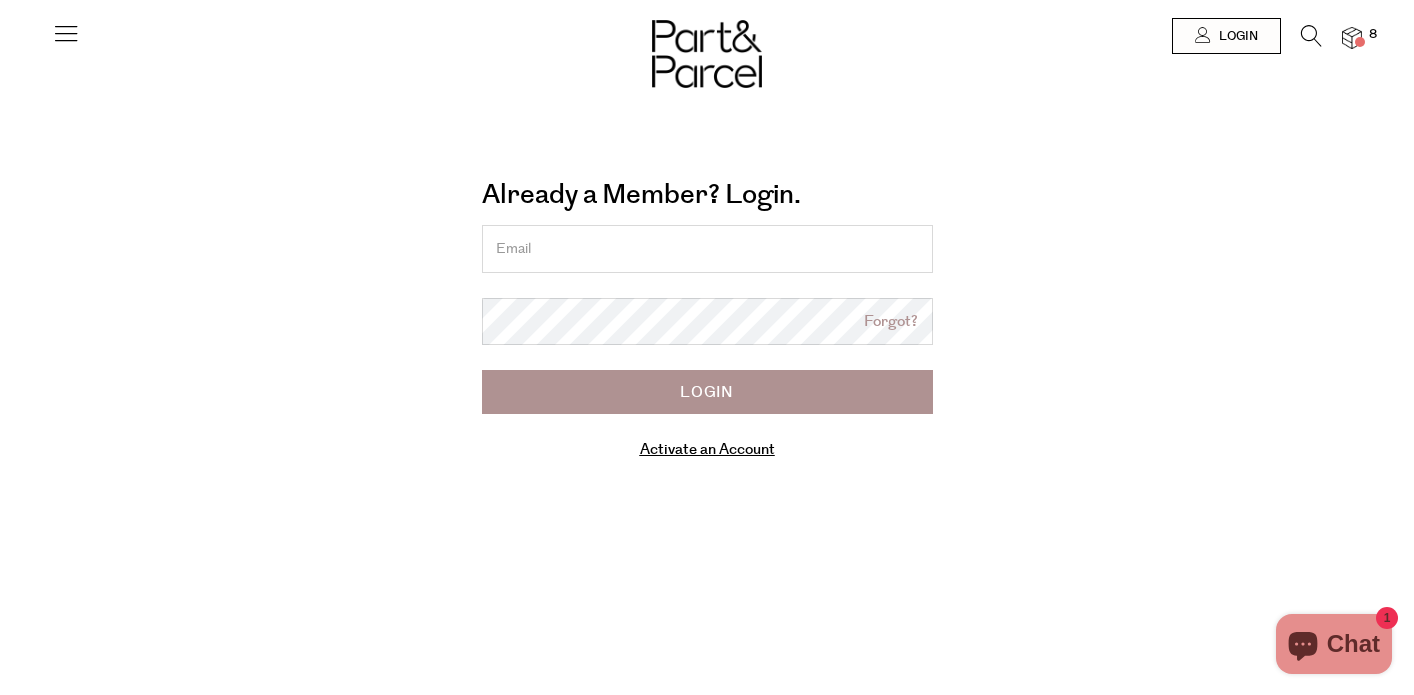 scroll, scrollTop: 0, scrollLeft: 0, axis: both 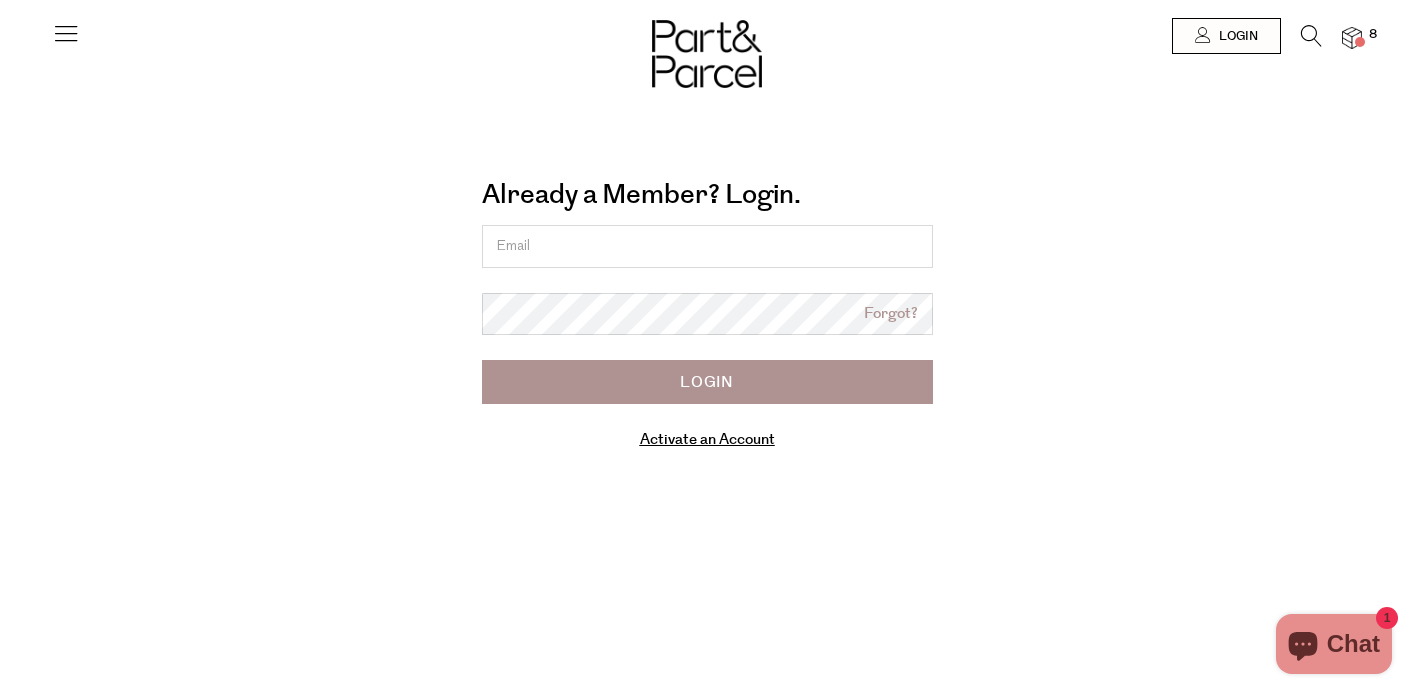 click at bounding box center (707, 246) 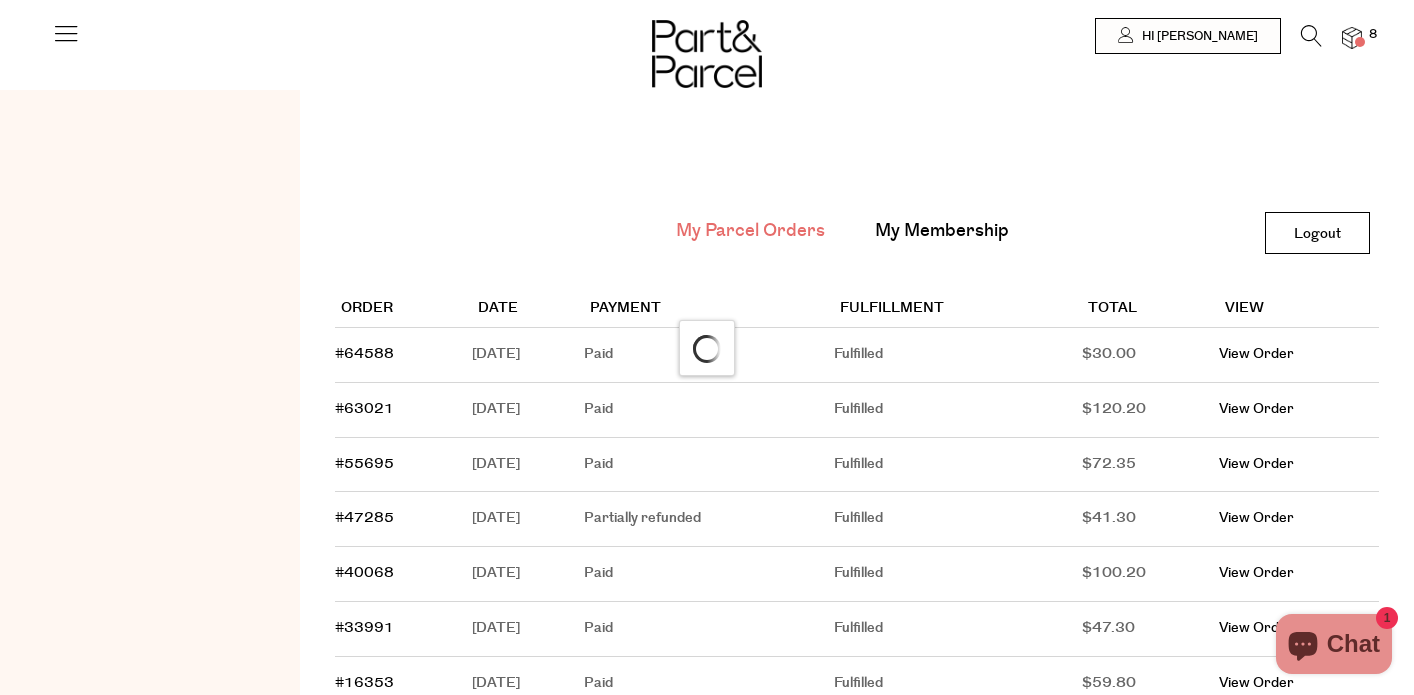 scroll, scrollTop: 0, scrollLeft: 0, axis: both 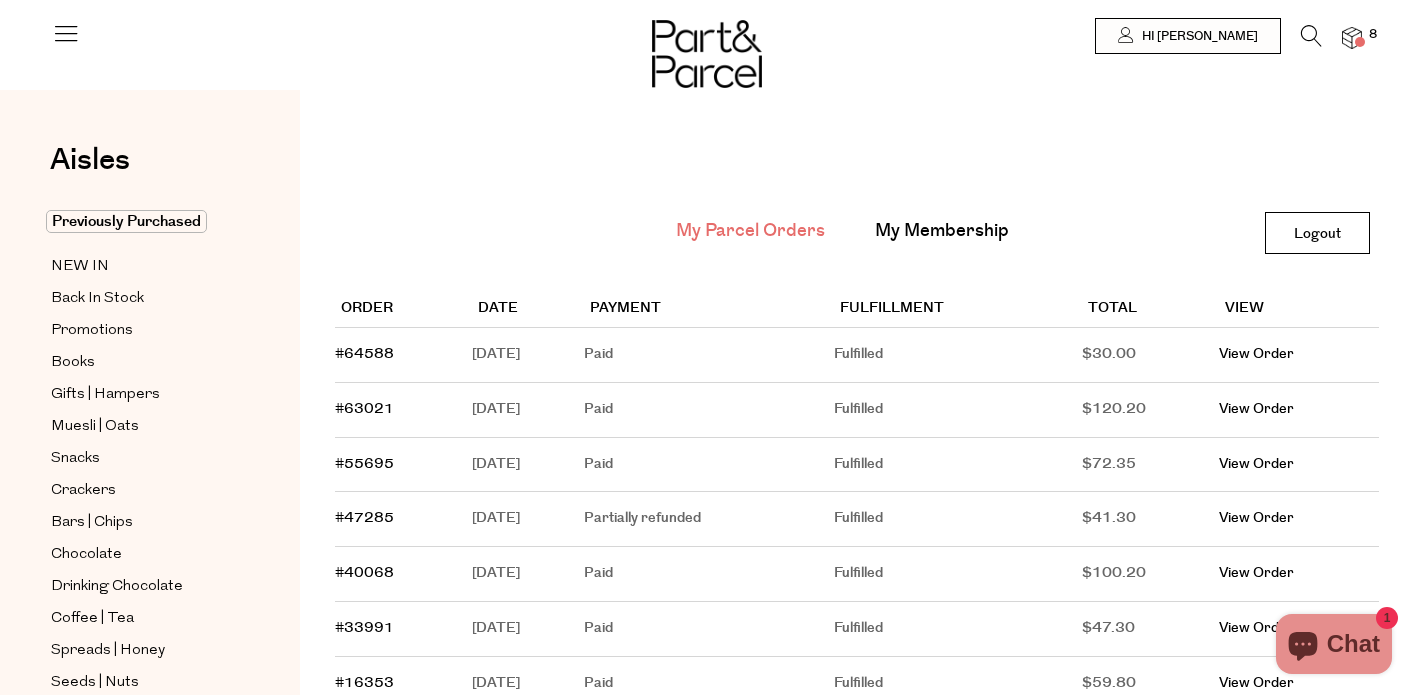 click at bounding box center (707, 36) 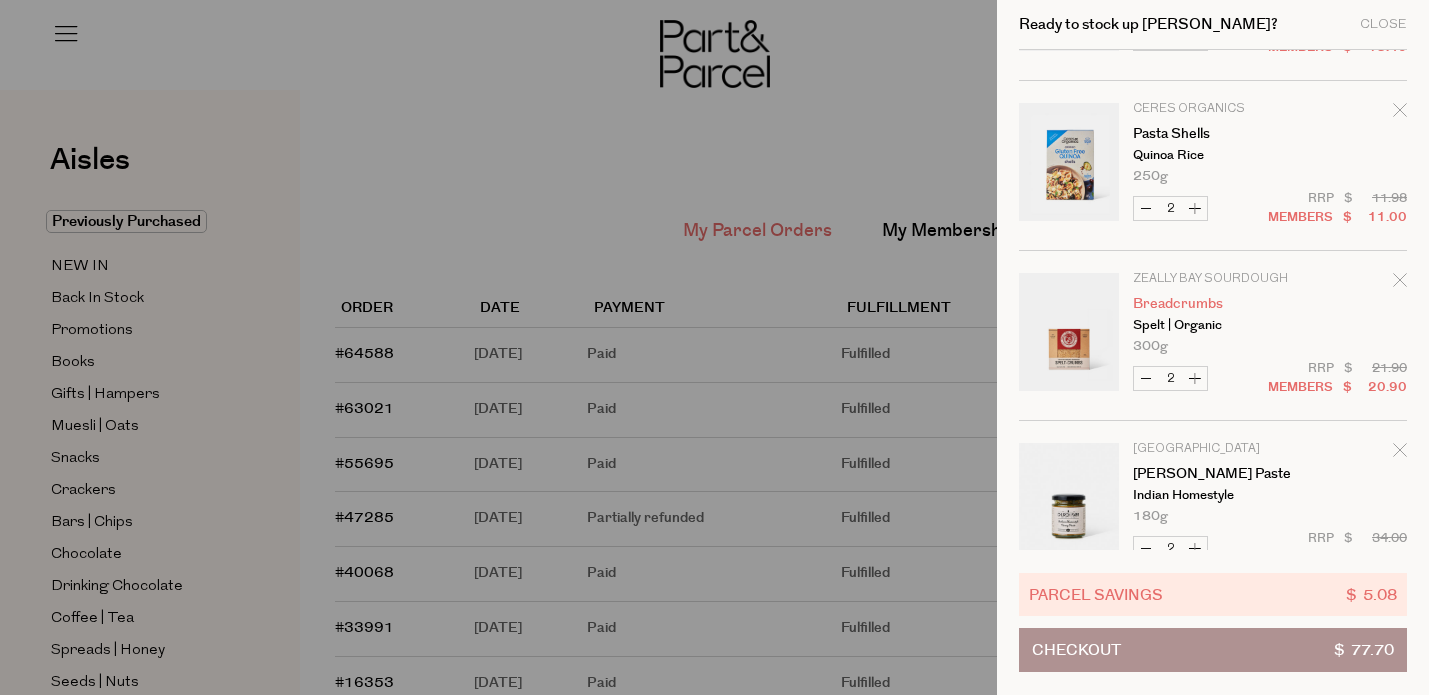 scroll, scrollTop: 0, scrollLeft: 0, axis: both 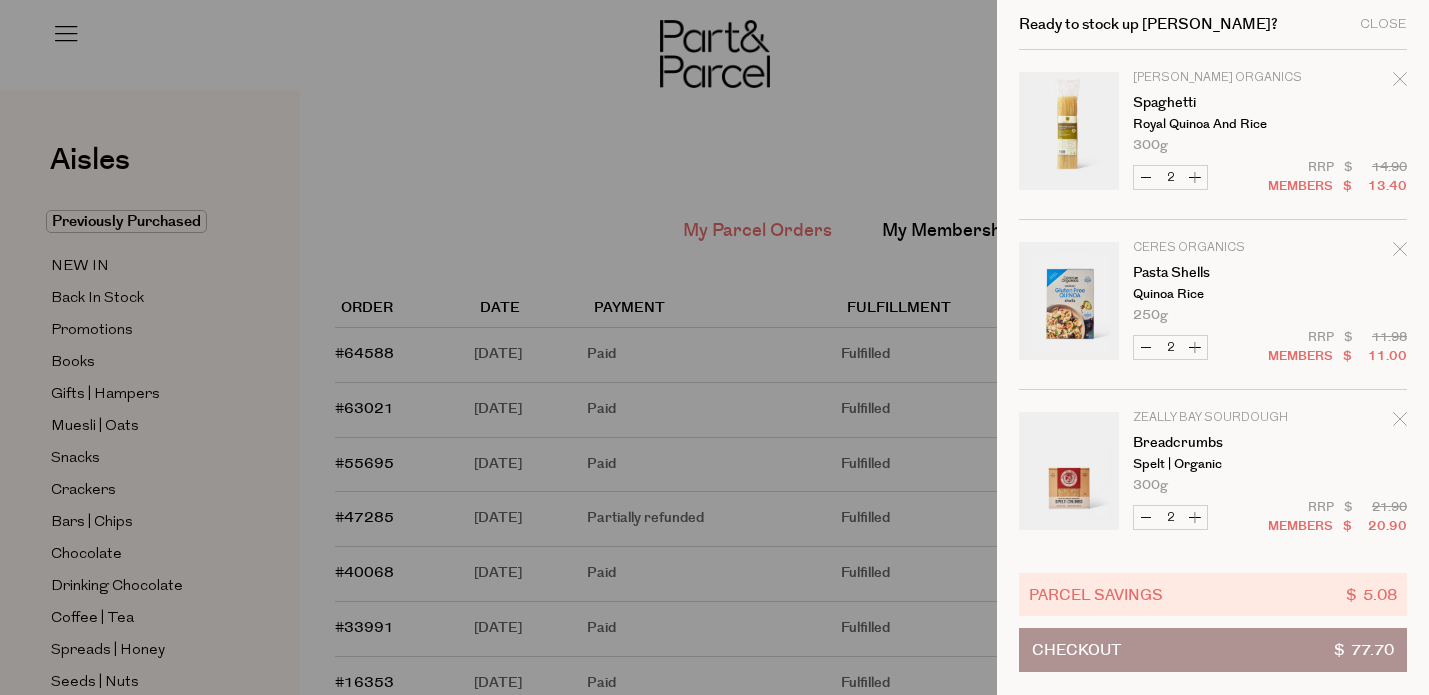 click on "Checkout $ 77.70" at bounding box center (1213, 650) 